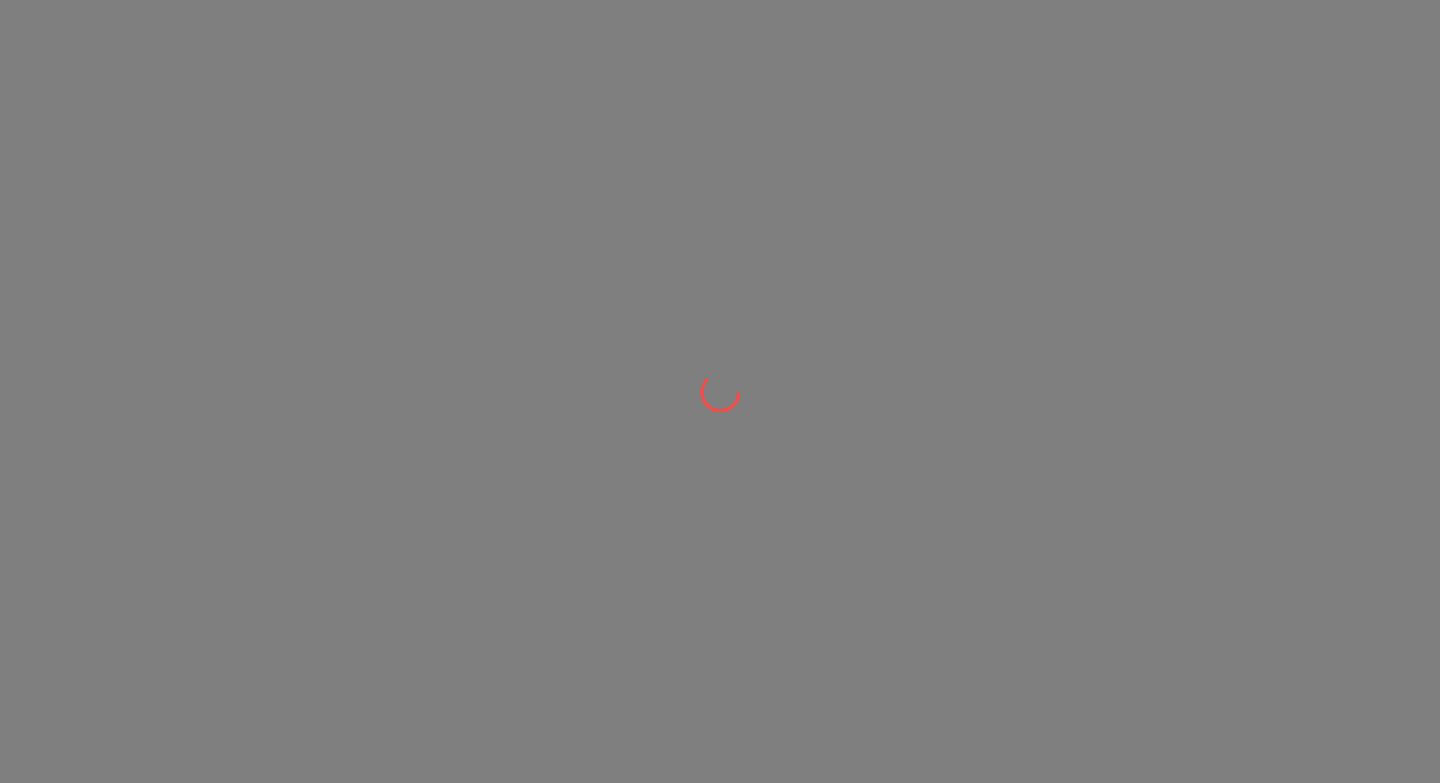 scroll, scrollTop: 0, scrollLeft: 0, axis: both 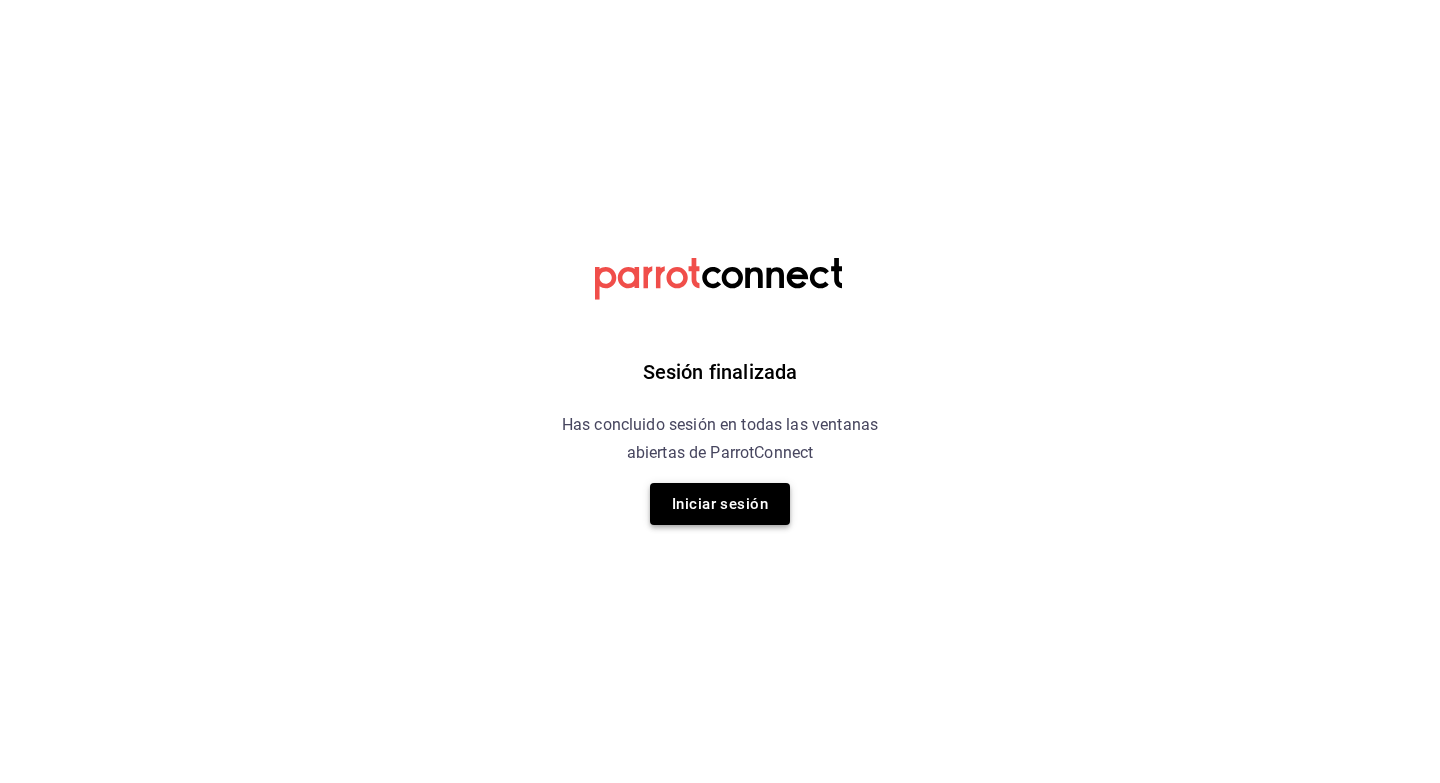 click on "Iniciar sesión" at bounding box center (720, 504) 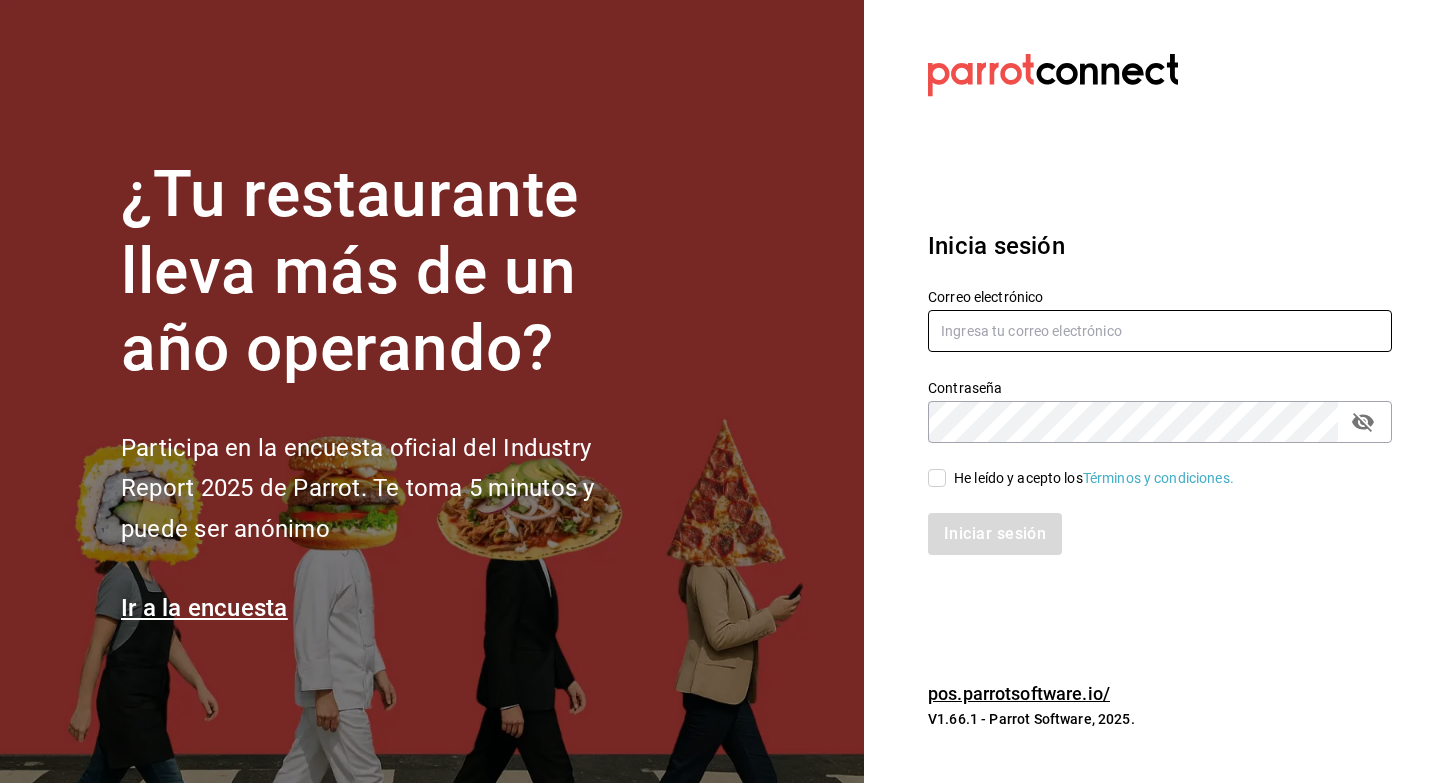 type on "[EMAIL]" 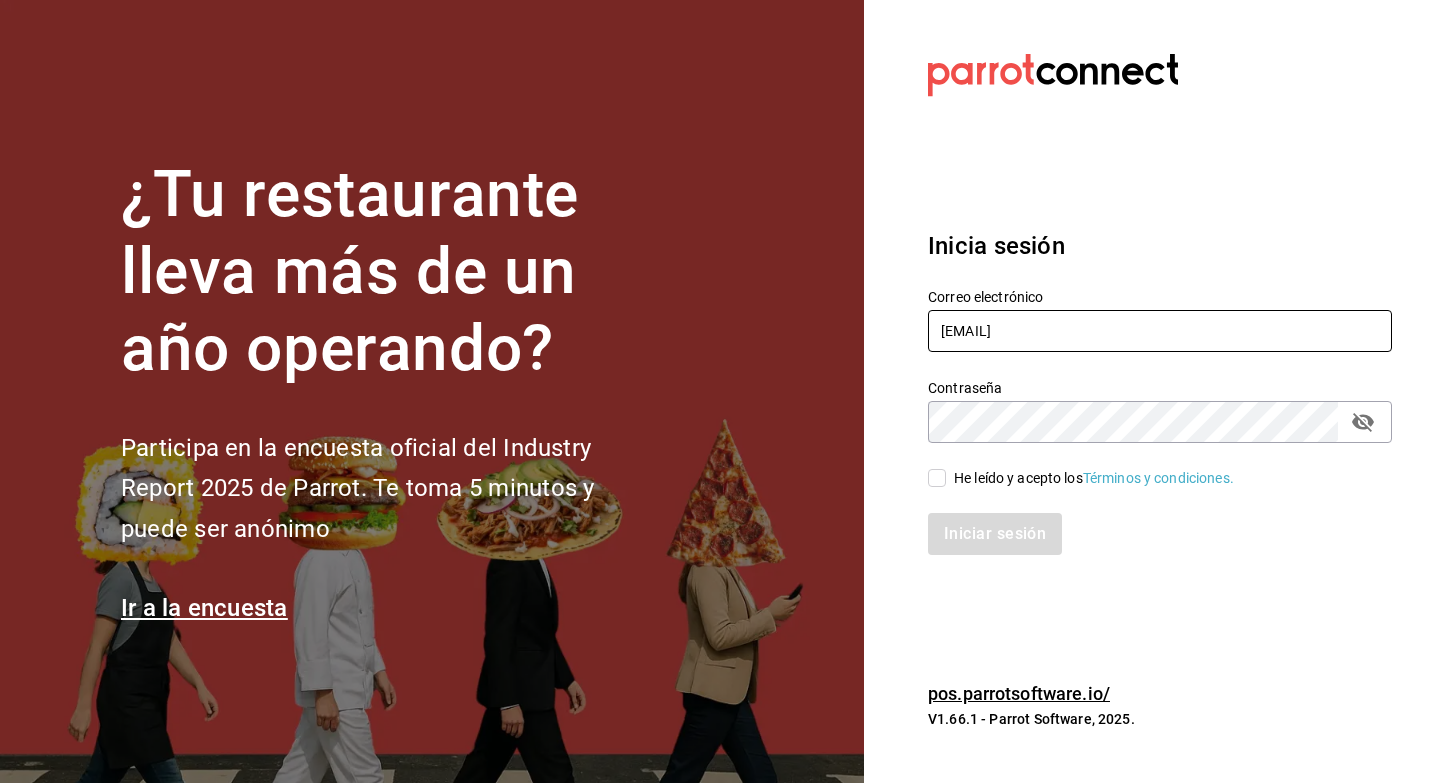 click on "[EMAIL]" at bounding box center (1160, 331) 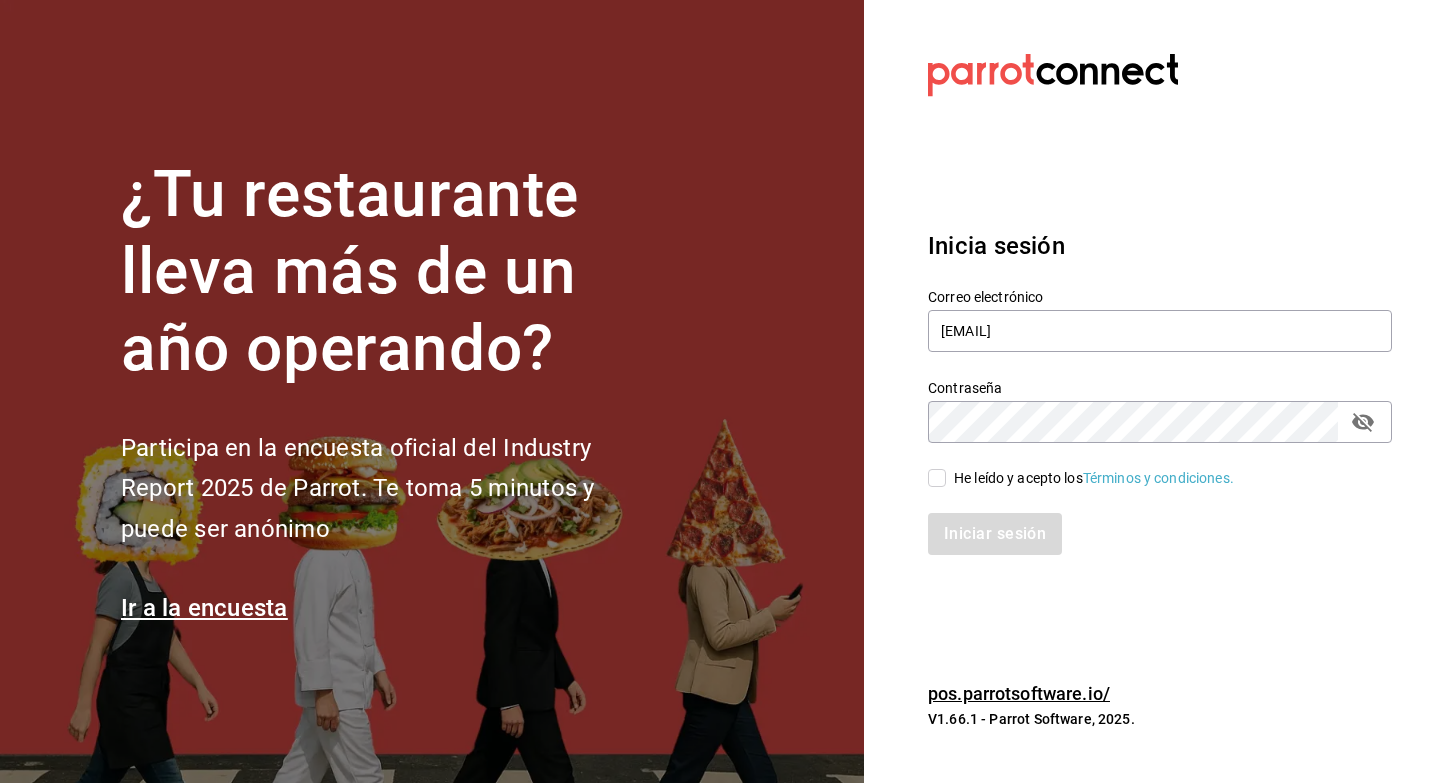 click on "He leído y acepto los  Términos y condiciones." at bounding box center (937, 478) 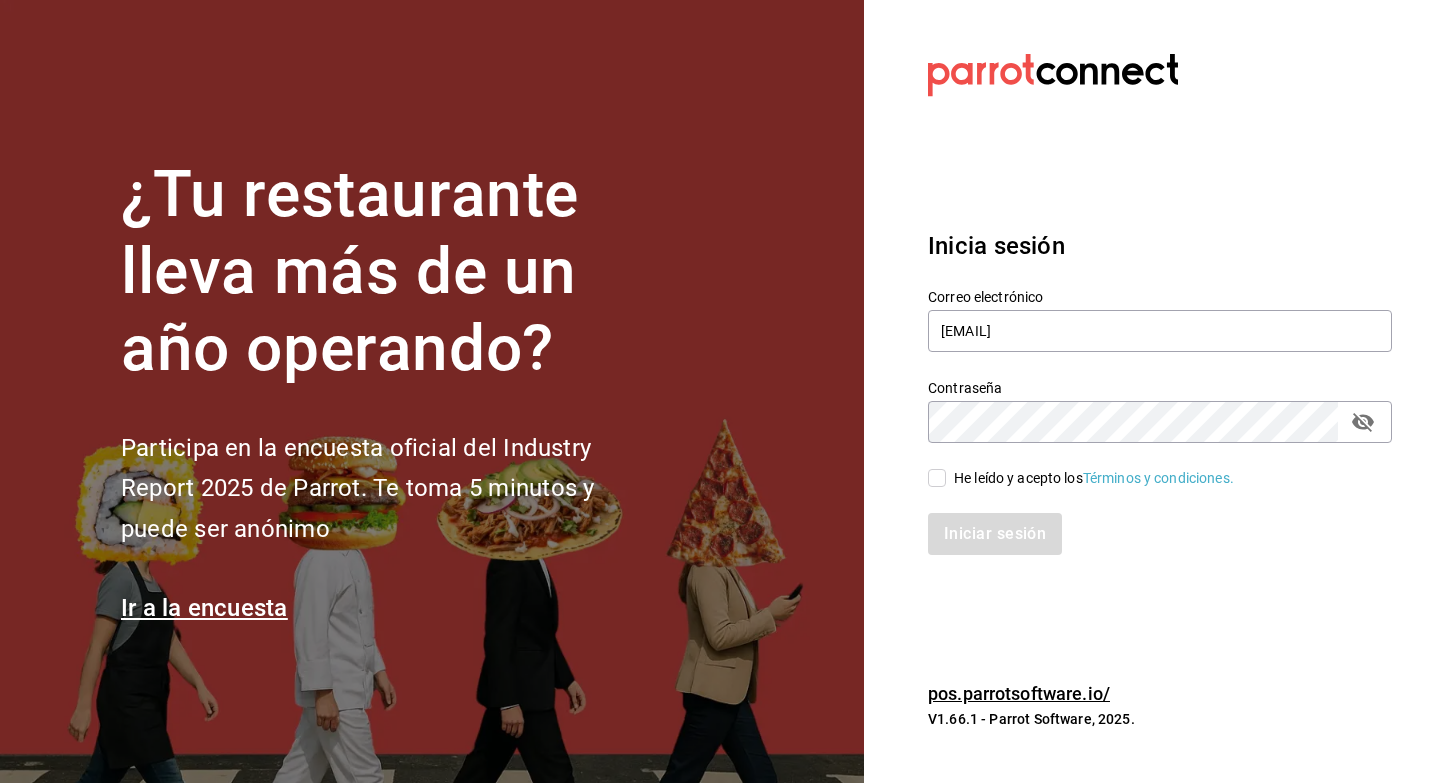 checkbox on "true" 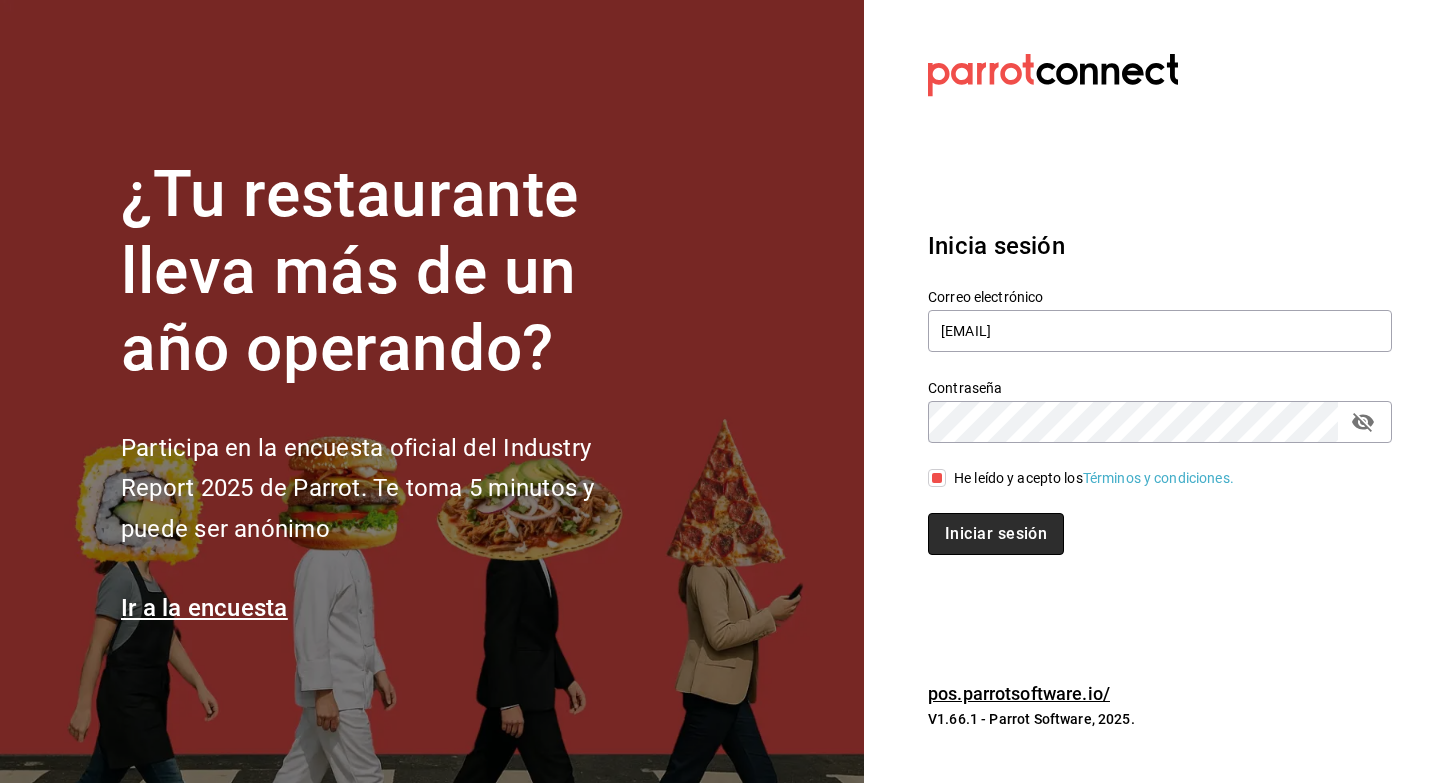 click on "Iniciar sesión" at bounding box center [996, 534] 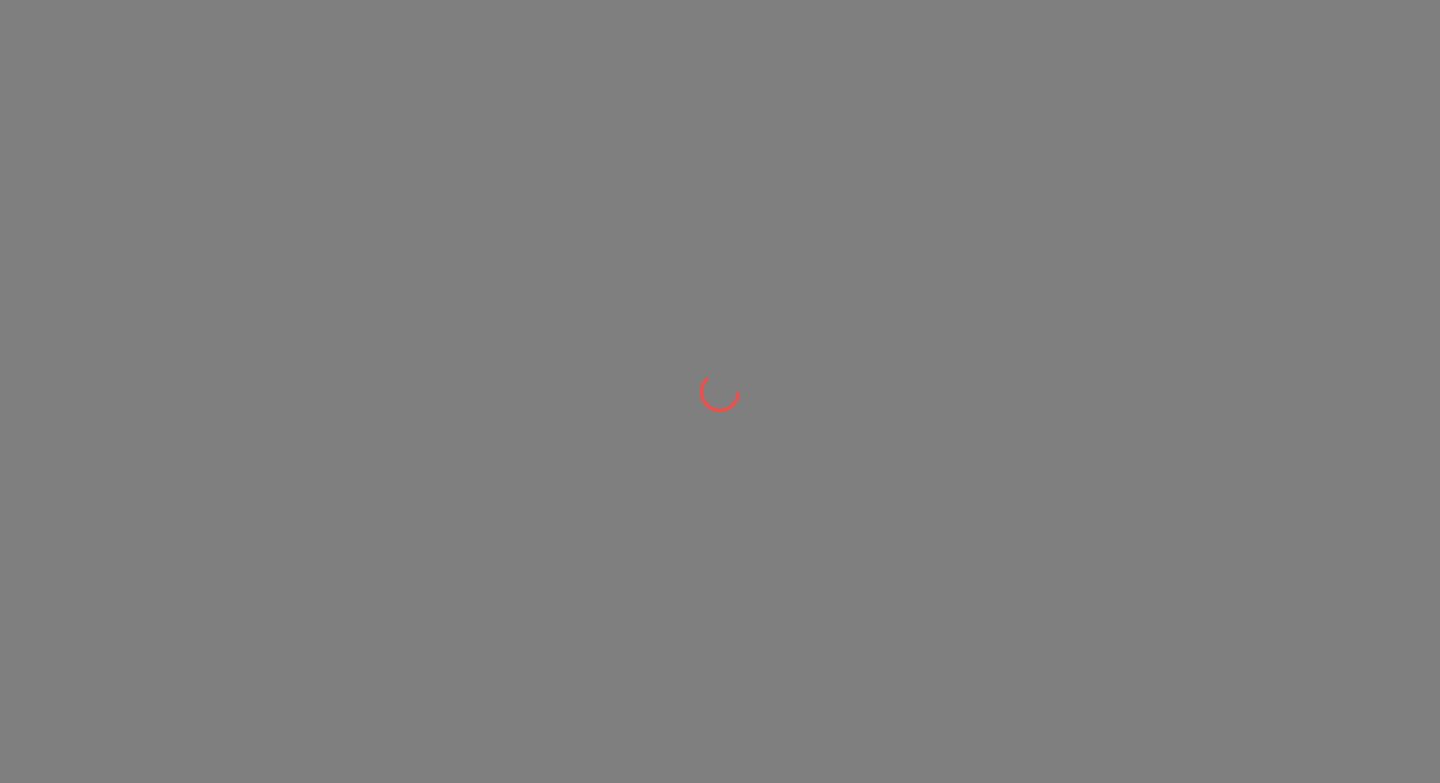 scroll, scrollTop: 0, scrollLeft: 0, axis: both 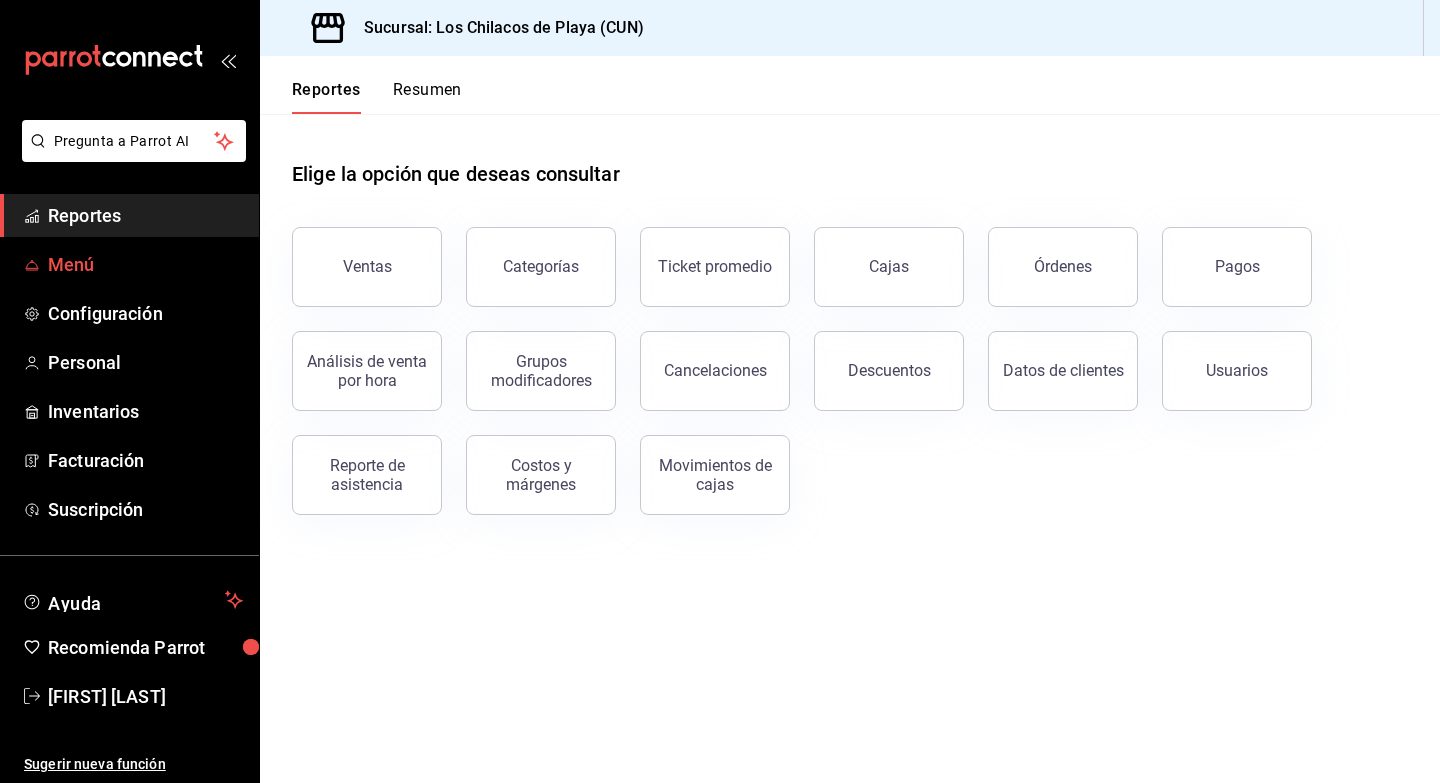 click on "Menú" at bounding box center (145, 264) 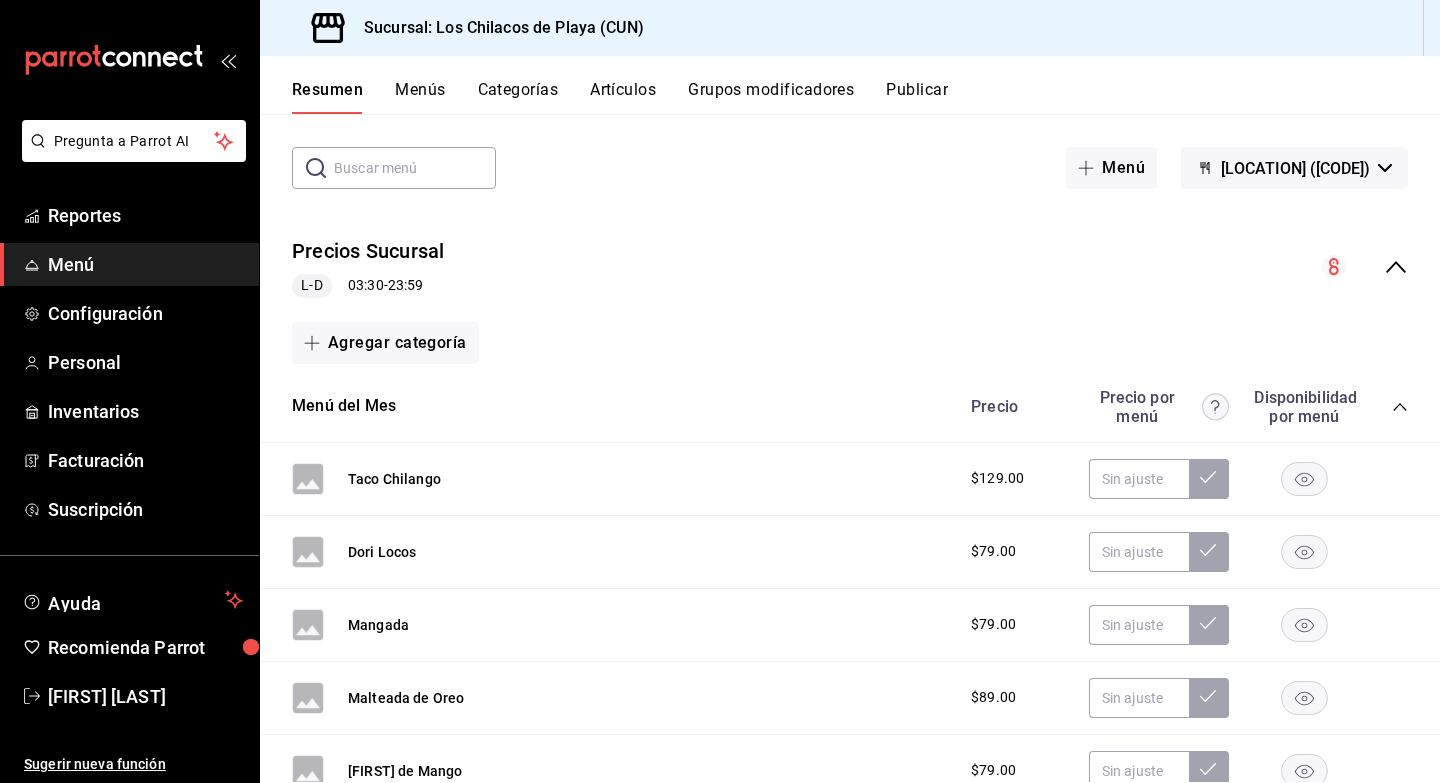 scroll, scrollTop: 89, scrollLeft: 0, axis: vertical 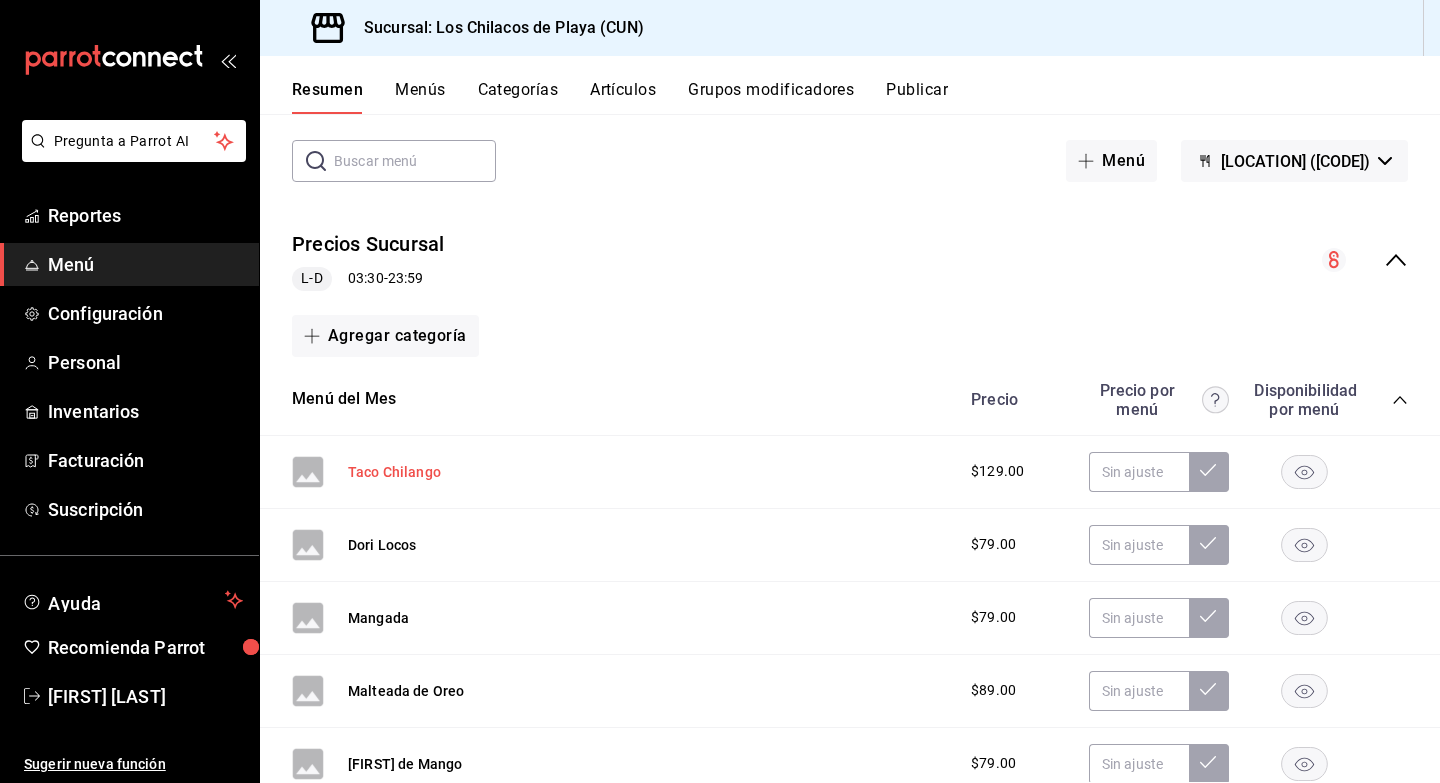 click on "Taco Chilango" at bounding box center (394, 472) 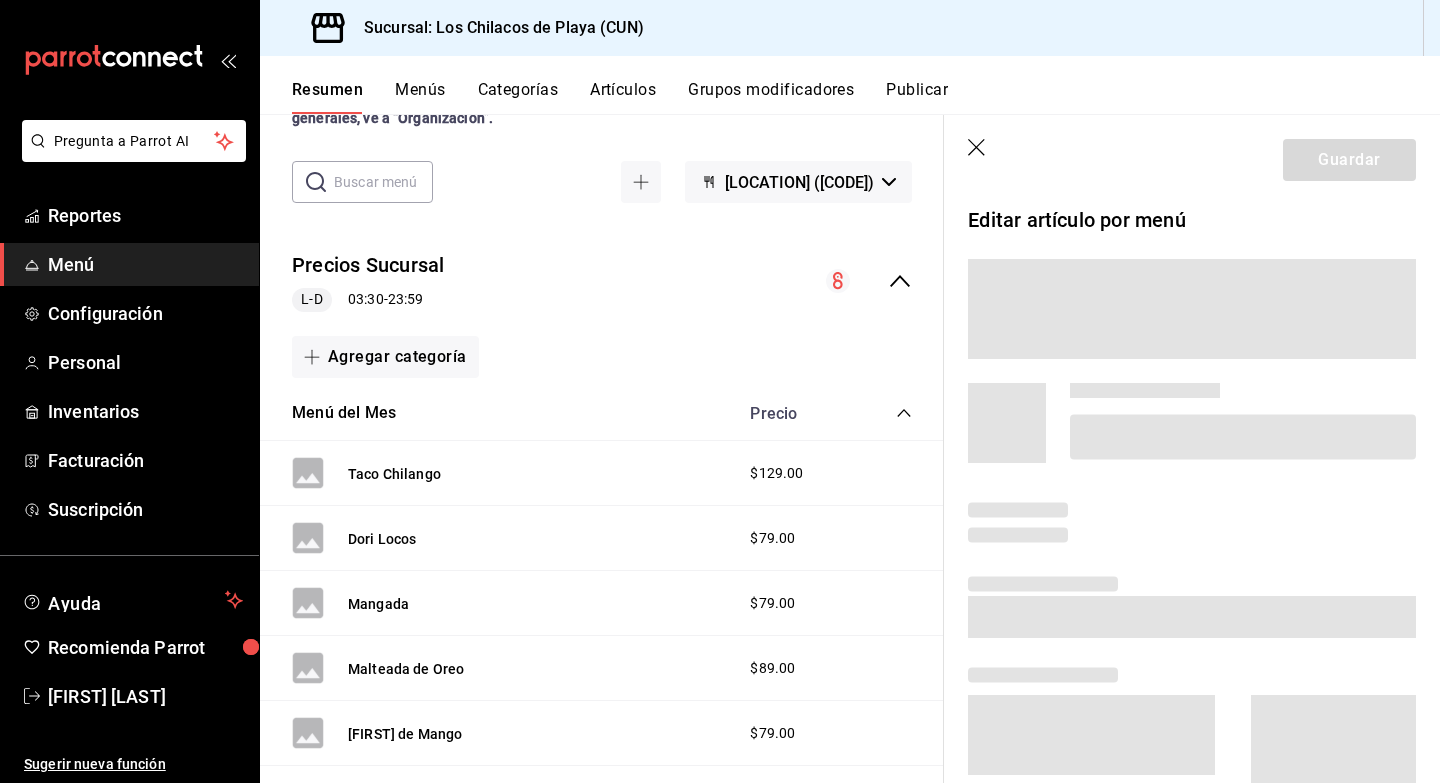 click on "Artículos" at bounding box center [623, 97] 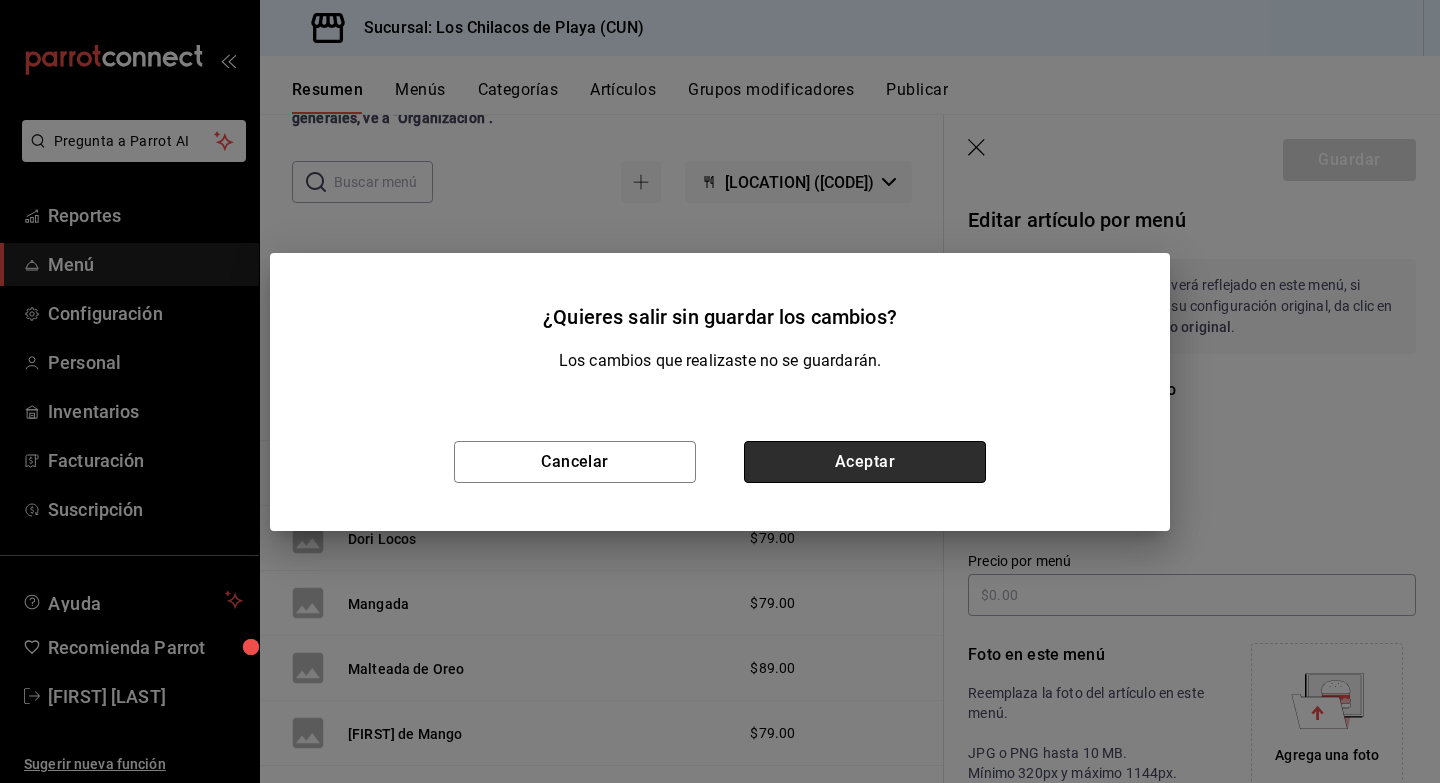 click on "Aceptar" at bounding box center [865, 462] 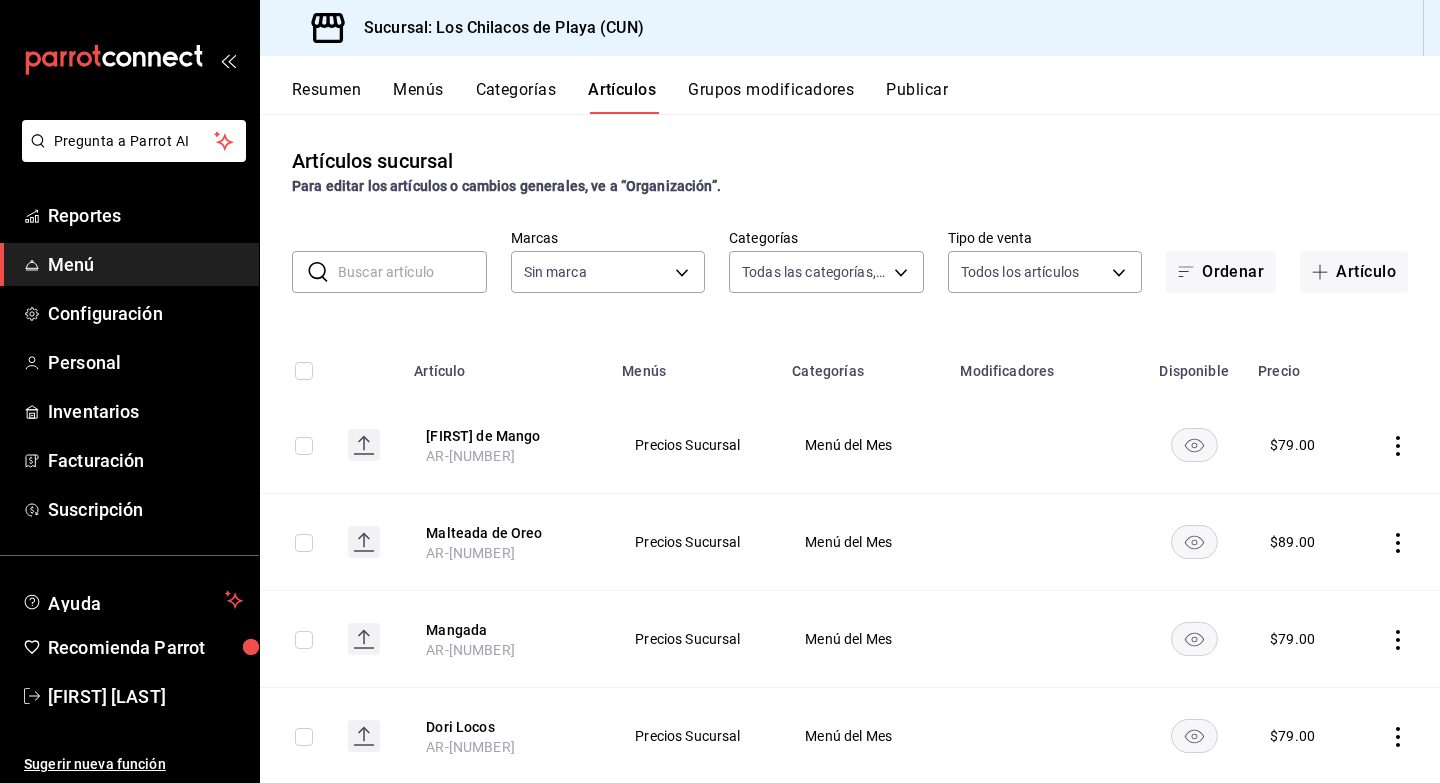 type on "[UUID],[UUID],[UUID],[UUID],[UUID],[UUID],[UUID],[UUID],[UUID],[UUID],[UUID],[UUID],[UUID],[UUID],[UUID],[UUID],[UUID],[UUID],[UUID],[UUID],[UUID],[UUID],[UUID],[UUID],[UUID],[UUID],[UUID],[UUID]" 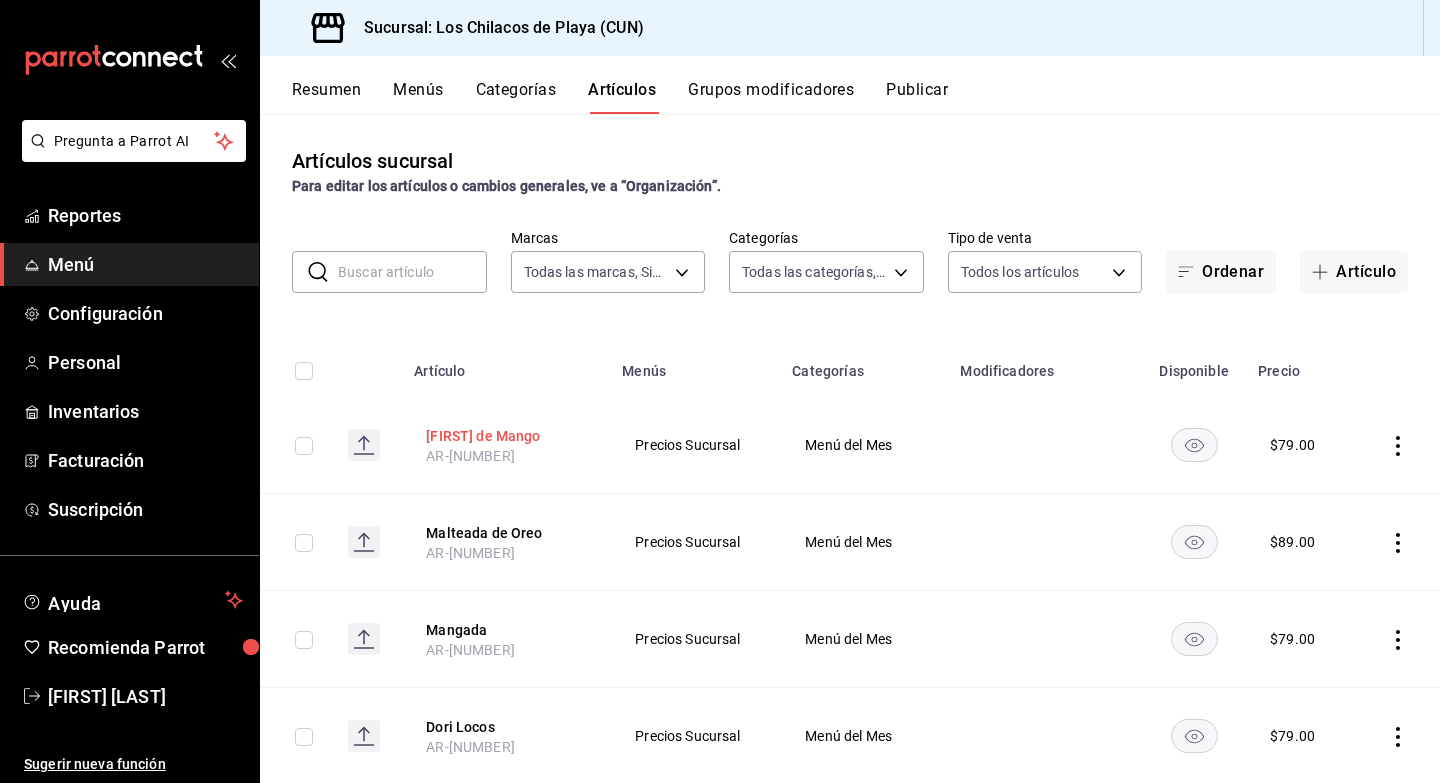 click on "[FIRST] de Mango" at bounding box center [506, 436] 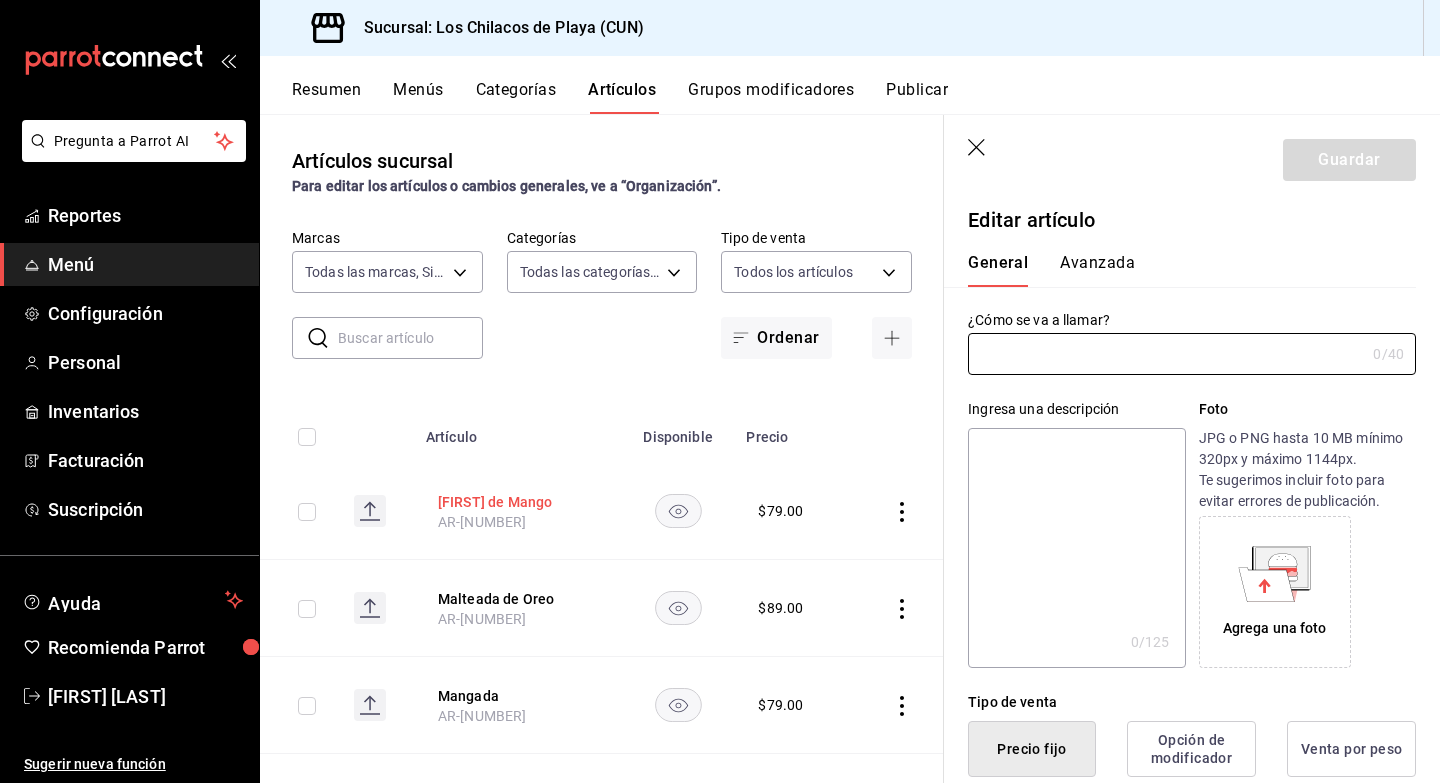 type on "[FIRST] de Mango" 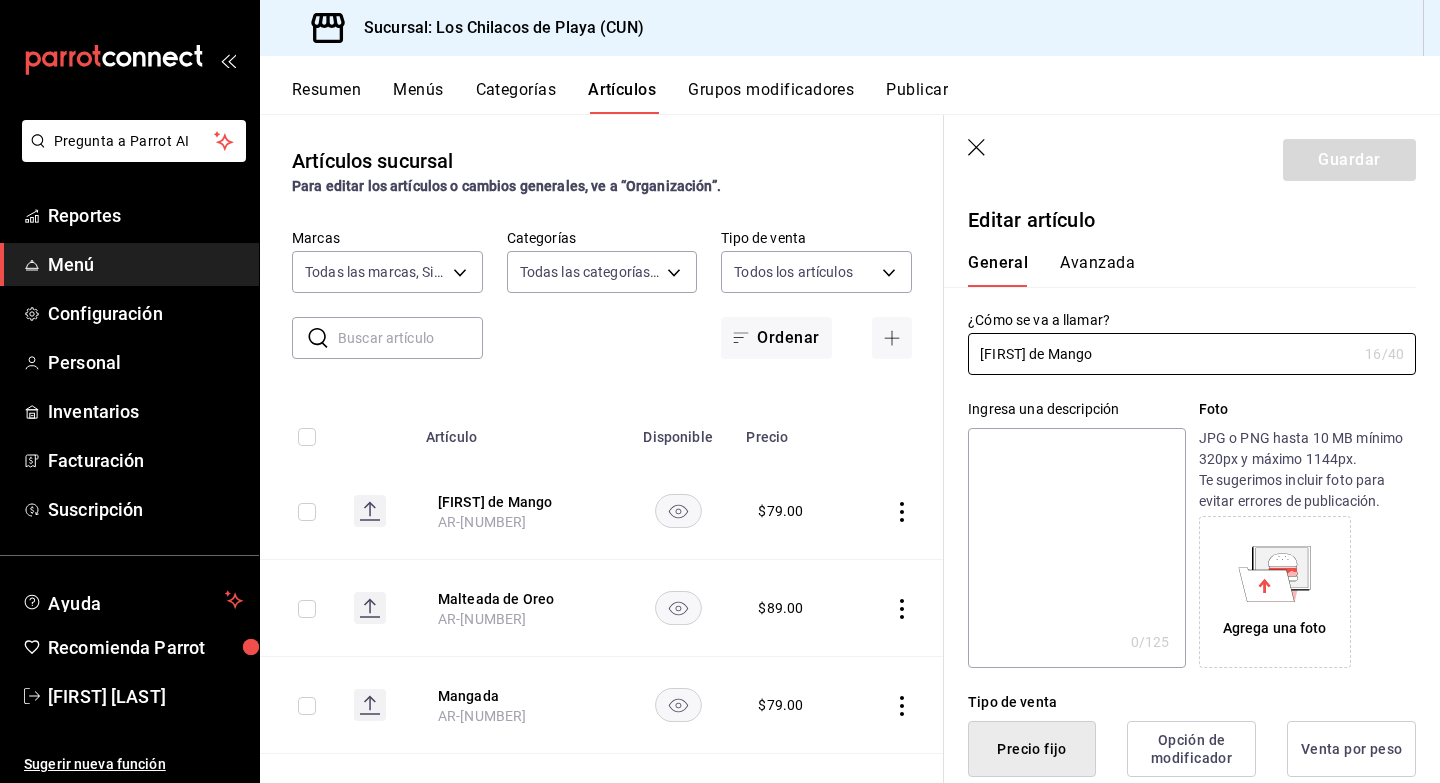 type on "$79.00" 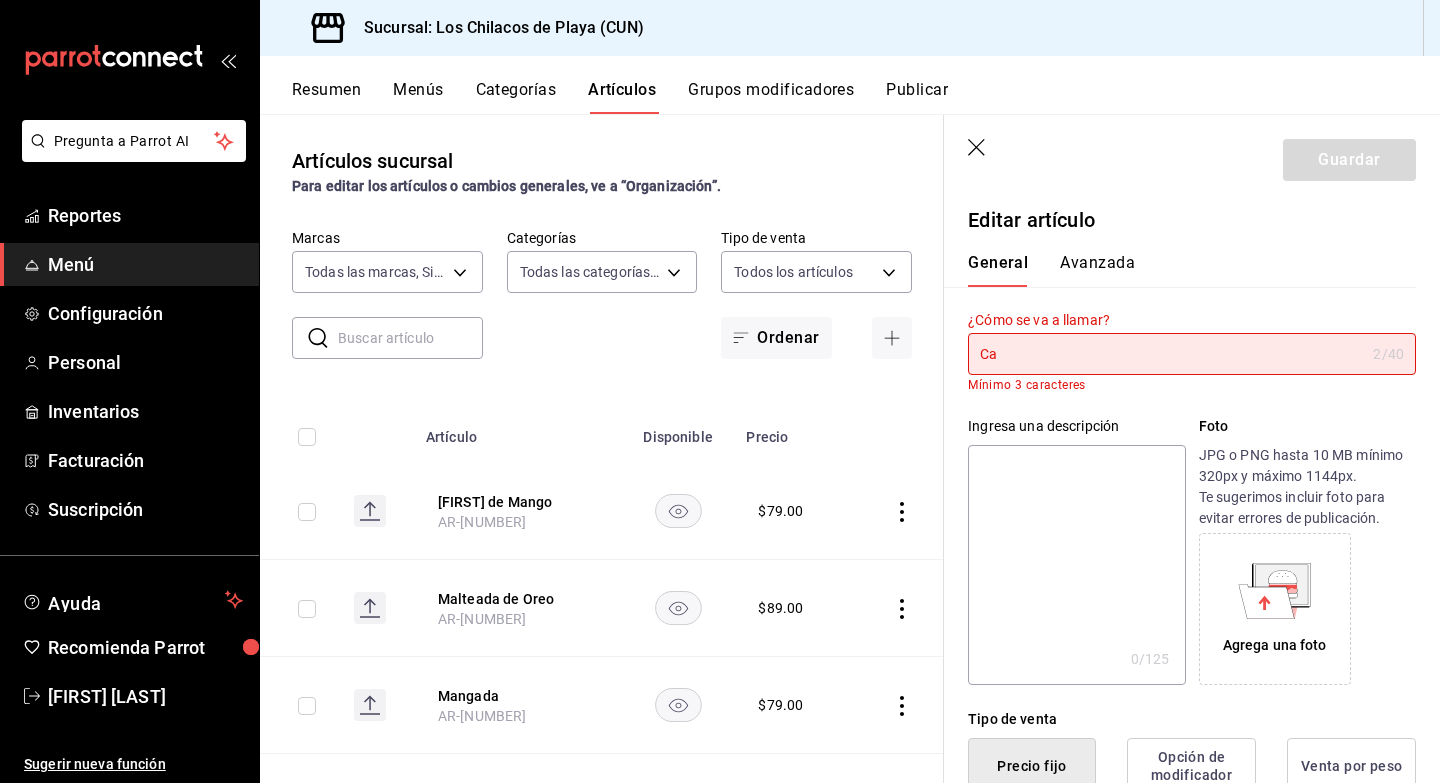 type on "C" 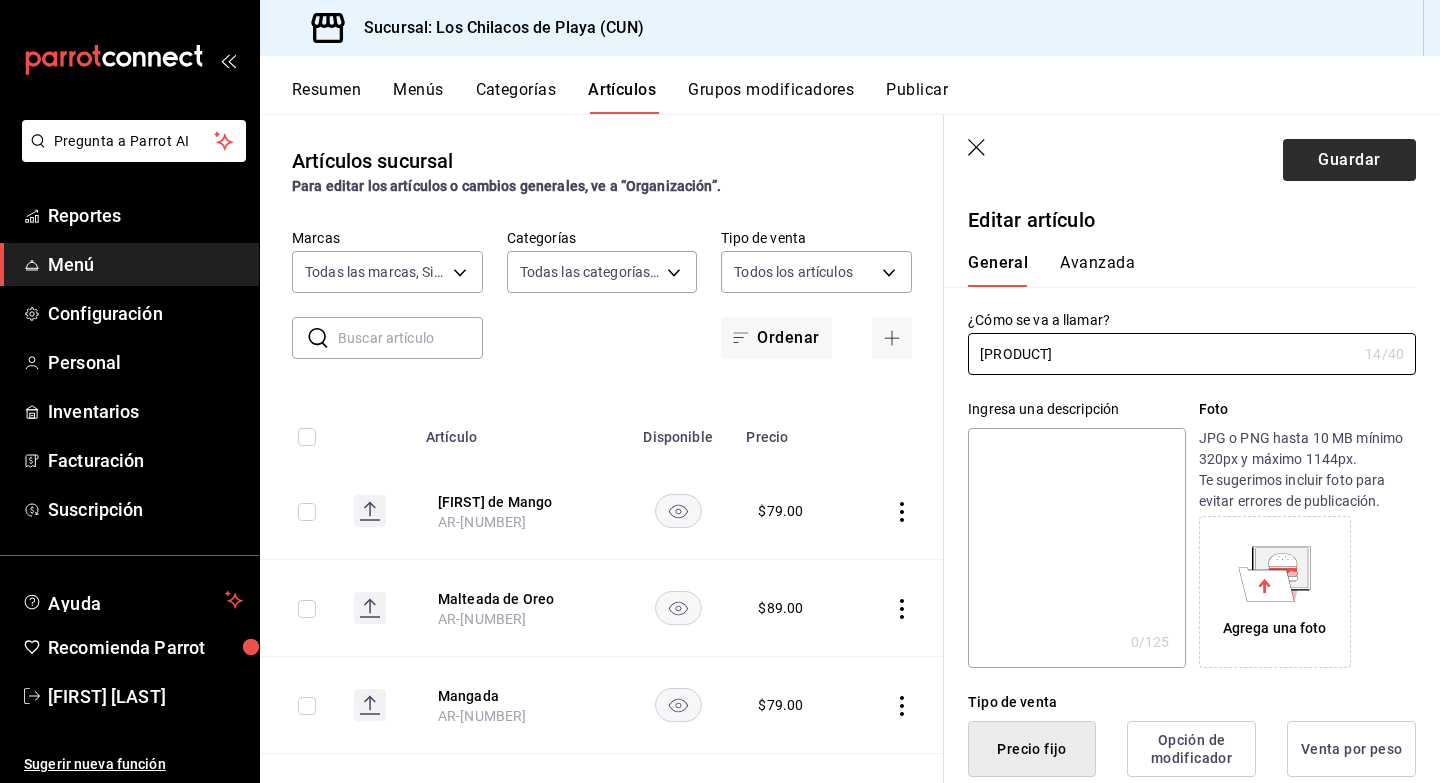 type on "[PRODUCT]" 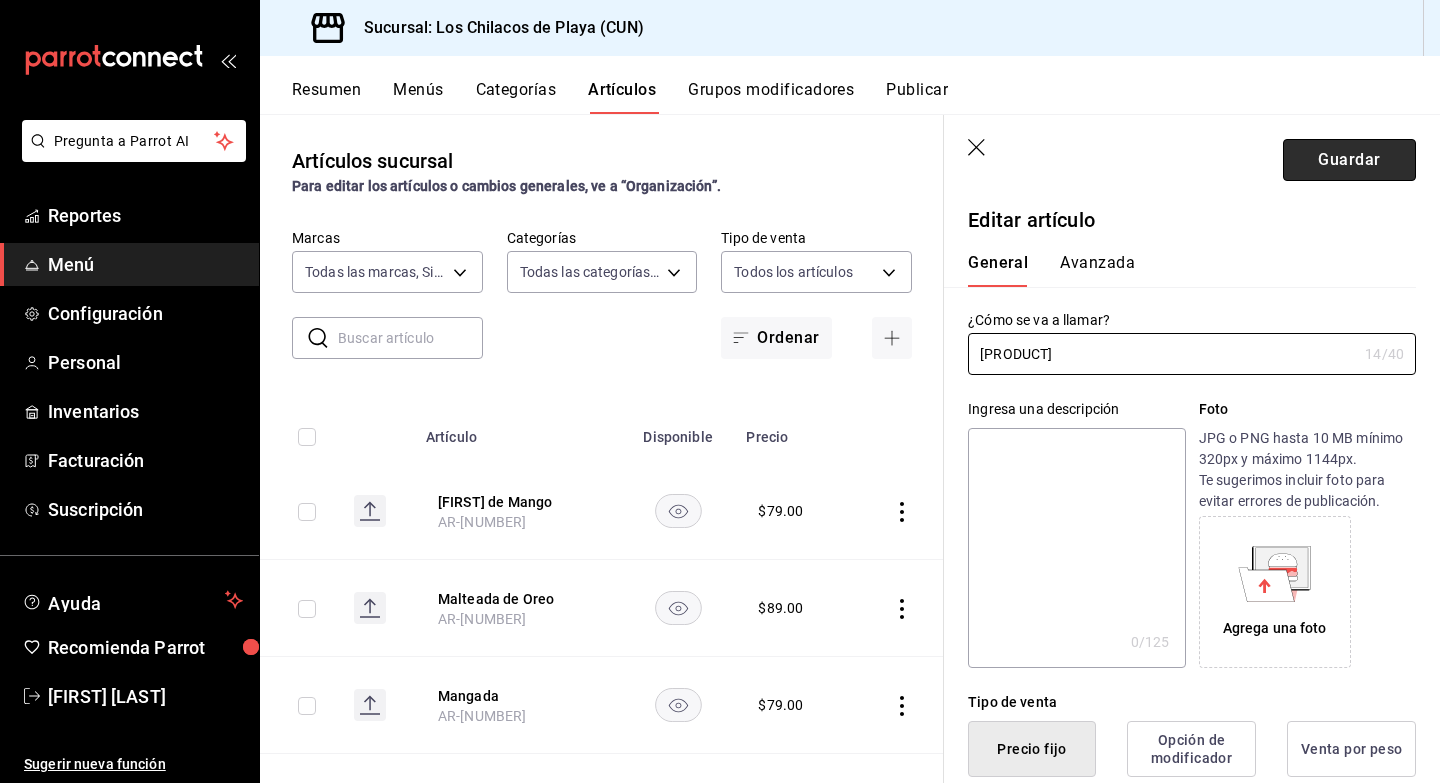 click on "Guardar" at bounding box center (1349, 160) 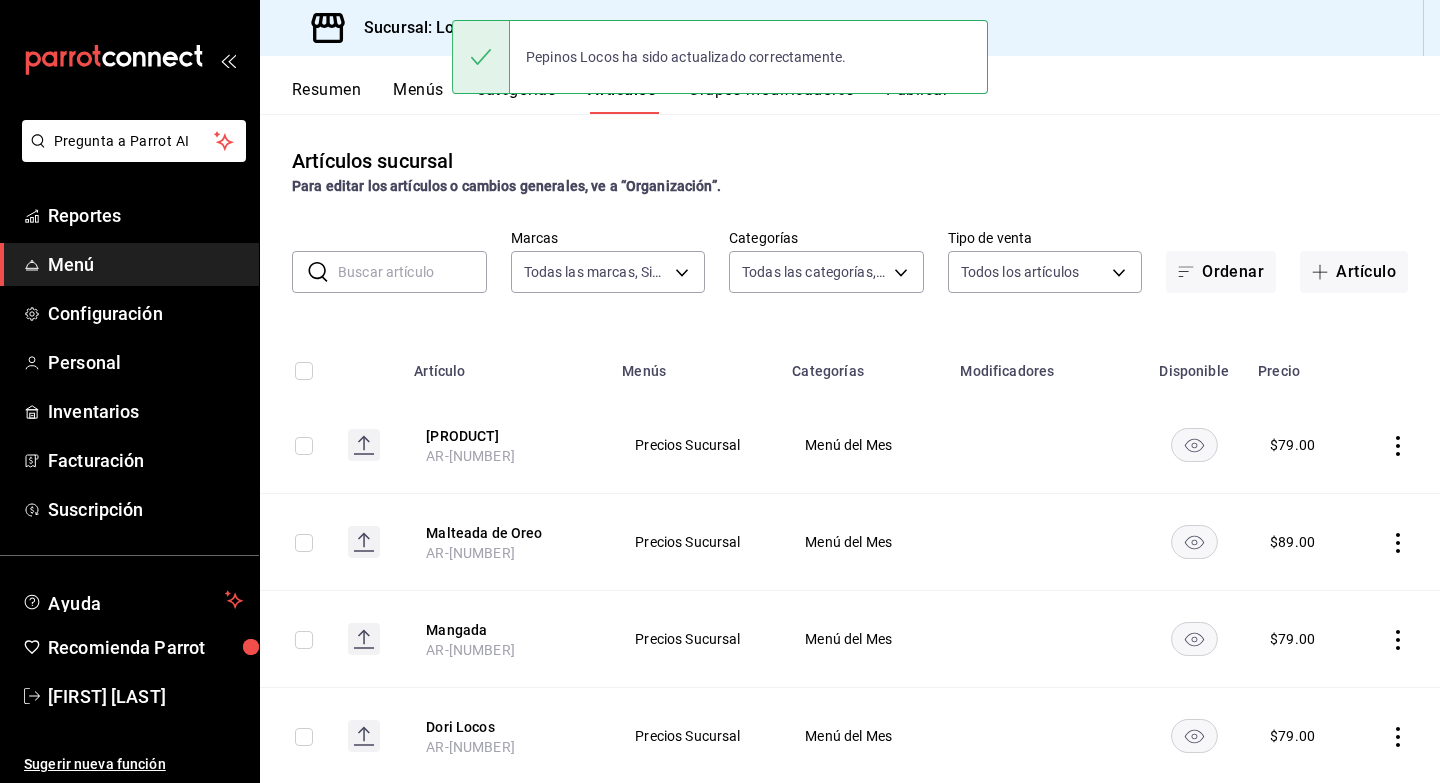 click on "[PRODUCT] AR-[NUMBER]" at bounding box center (506, 445) 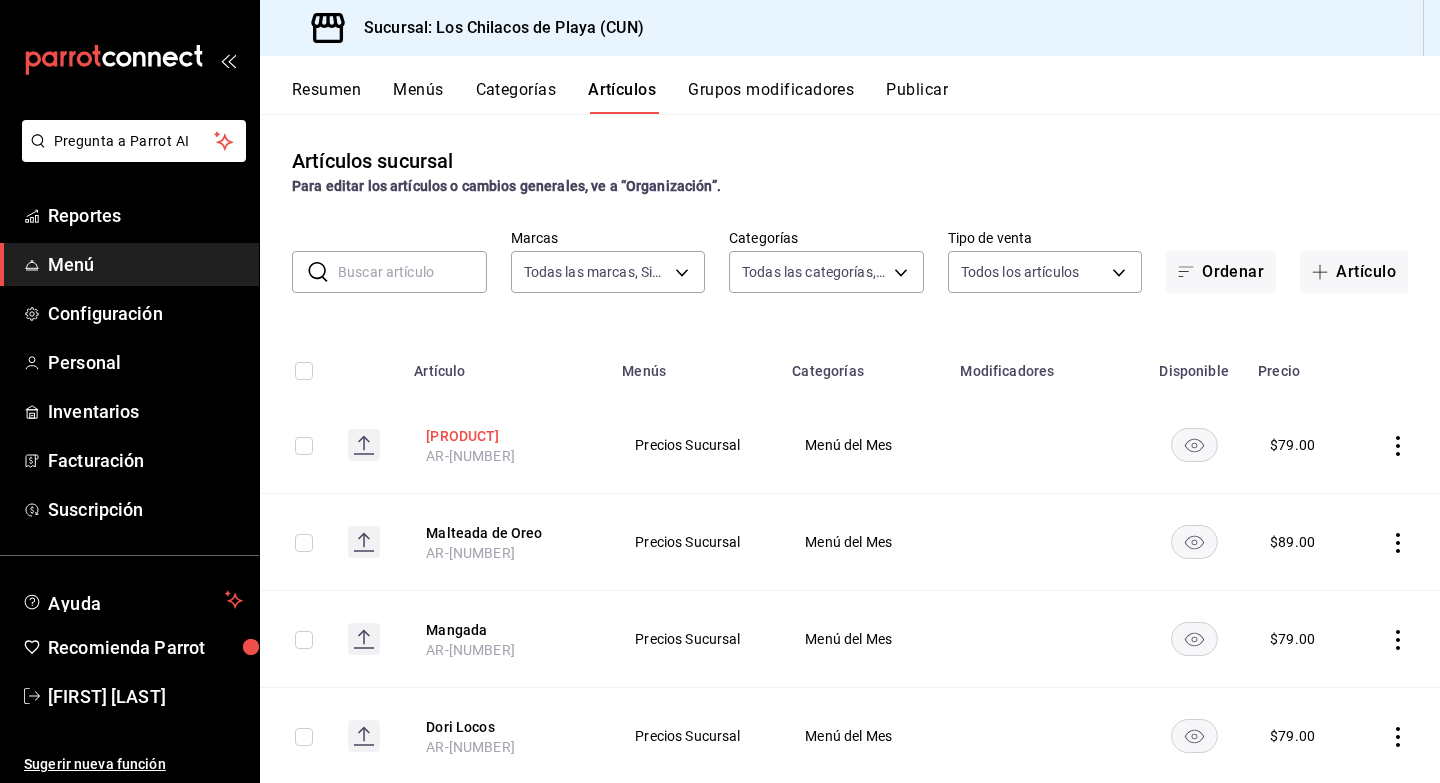 click on "[PRODUCT]" at bounding box center [506, 436] 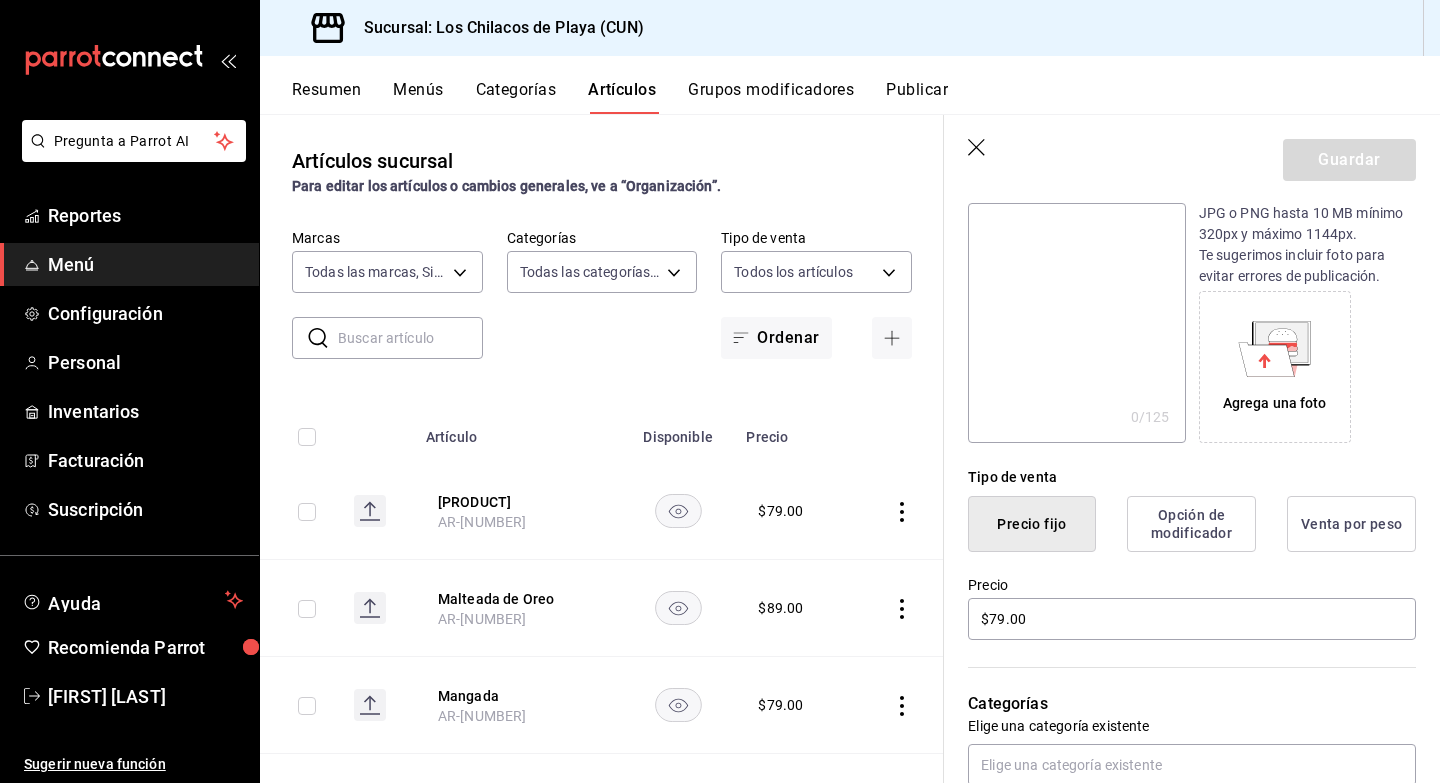 scroll, scrollTop: 375, scrollLeft: 0, axis: vertical 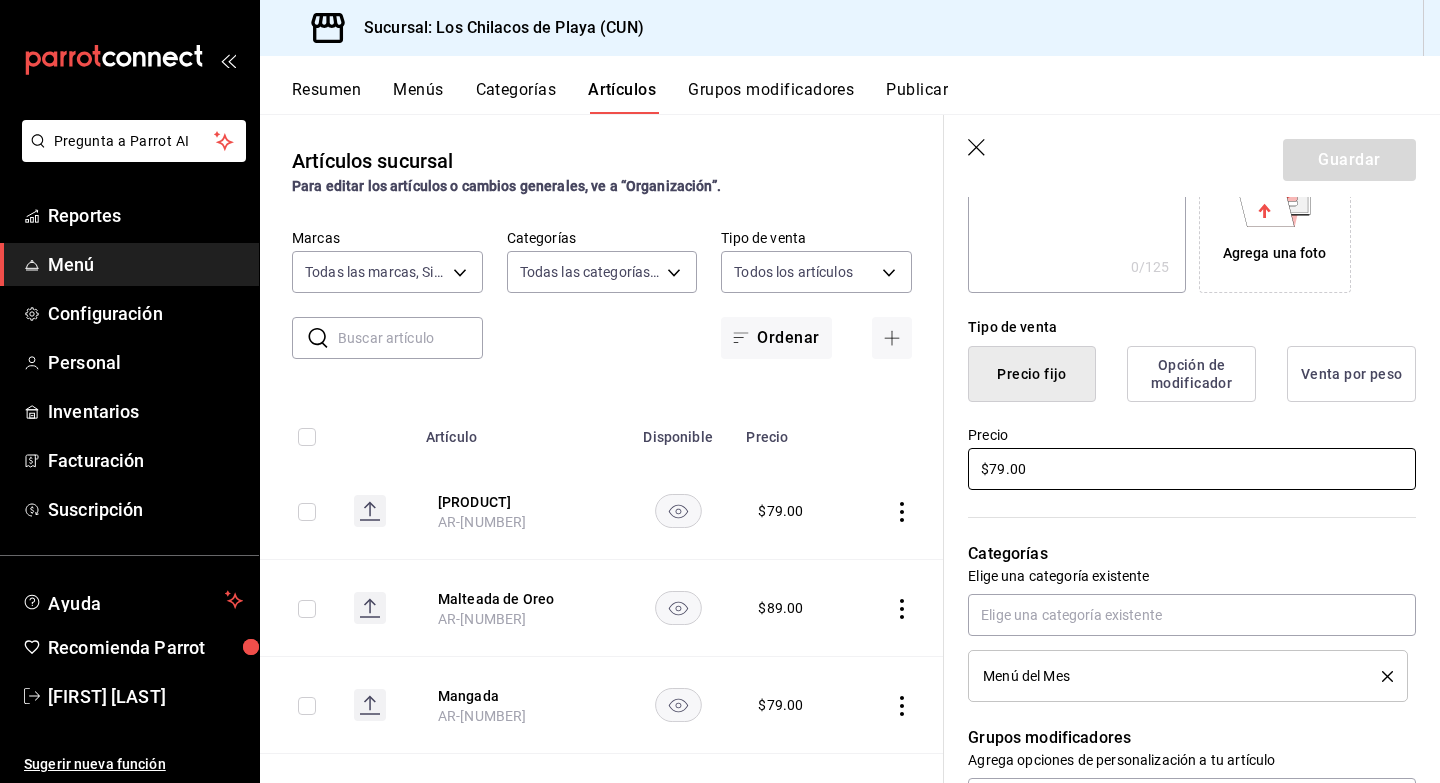 click on "$79.00" at bounding box center [1192, 469] 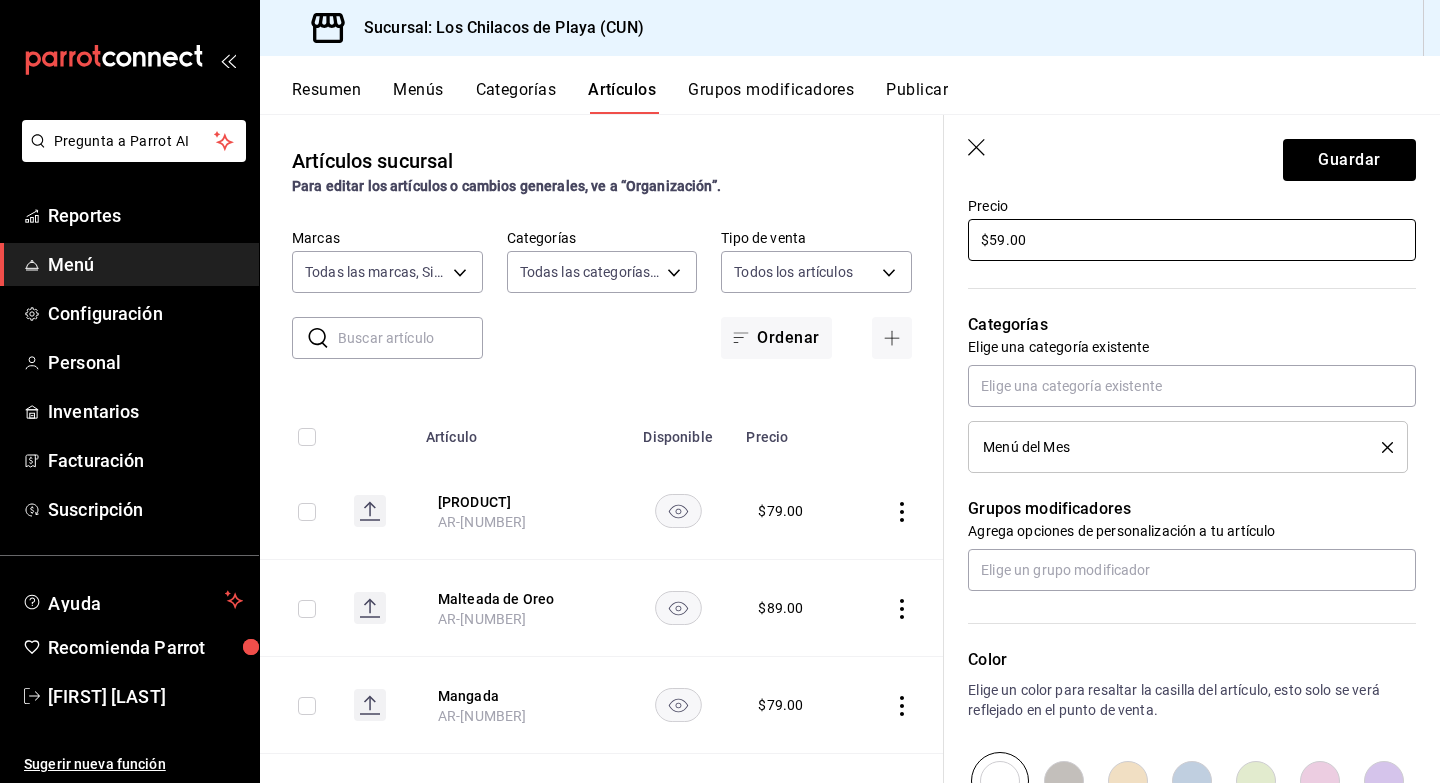 scroll, scrollTop: 624, scrollLeft: 0, axis: vertical 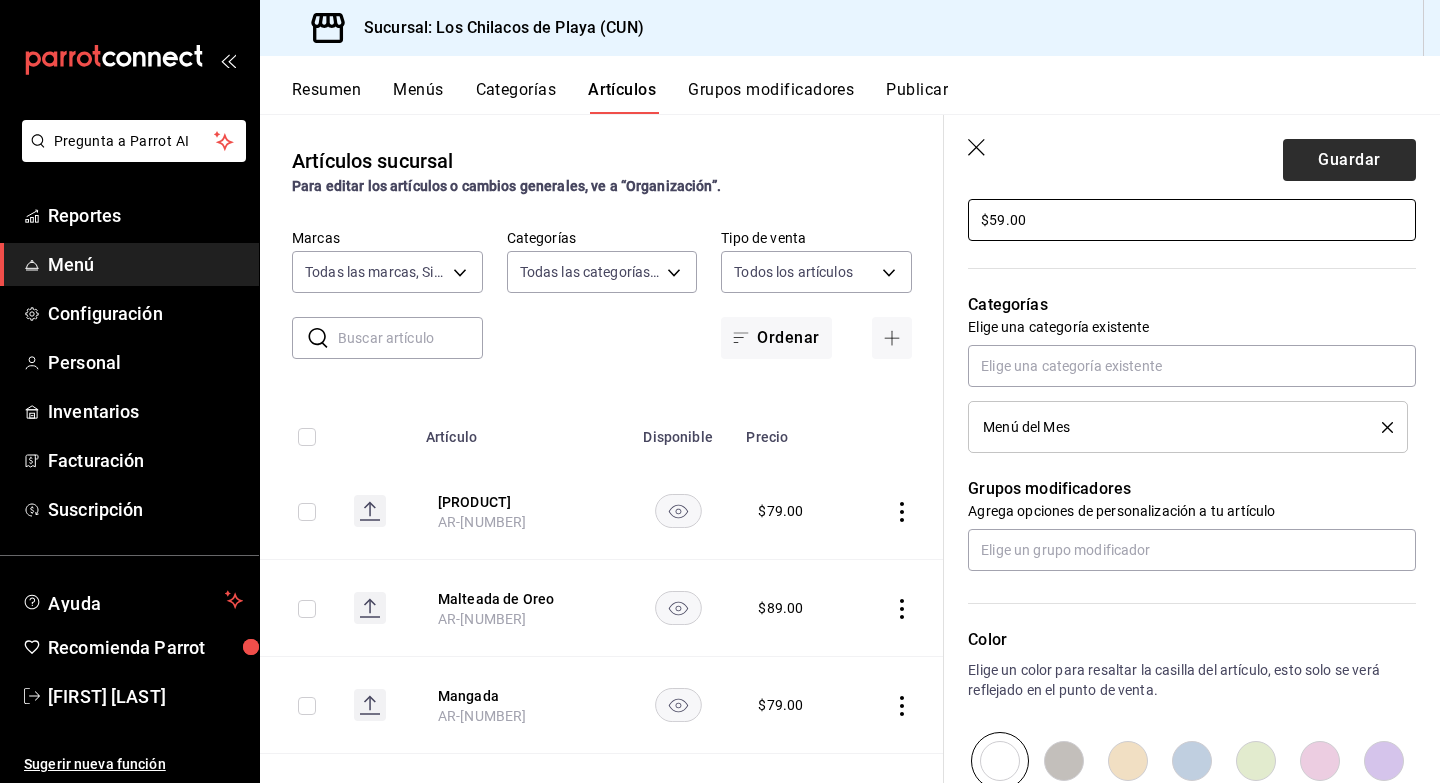 type on "$59.00" 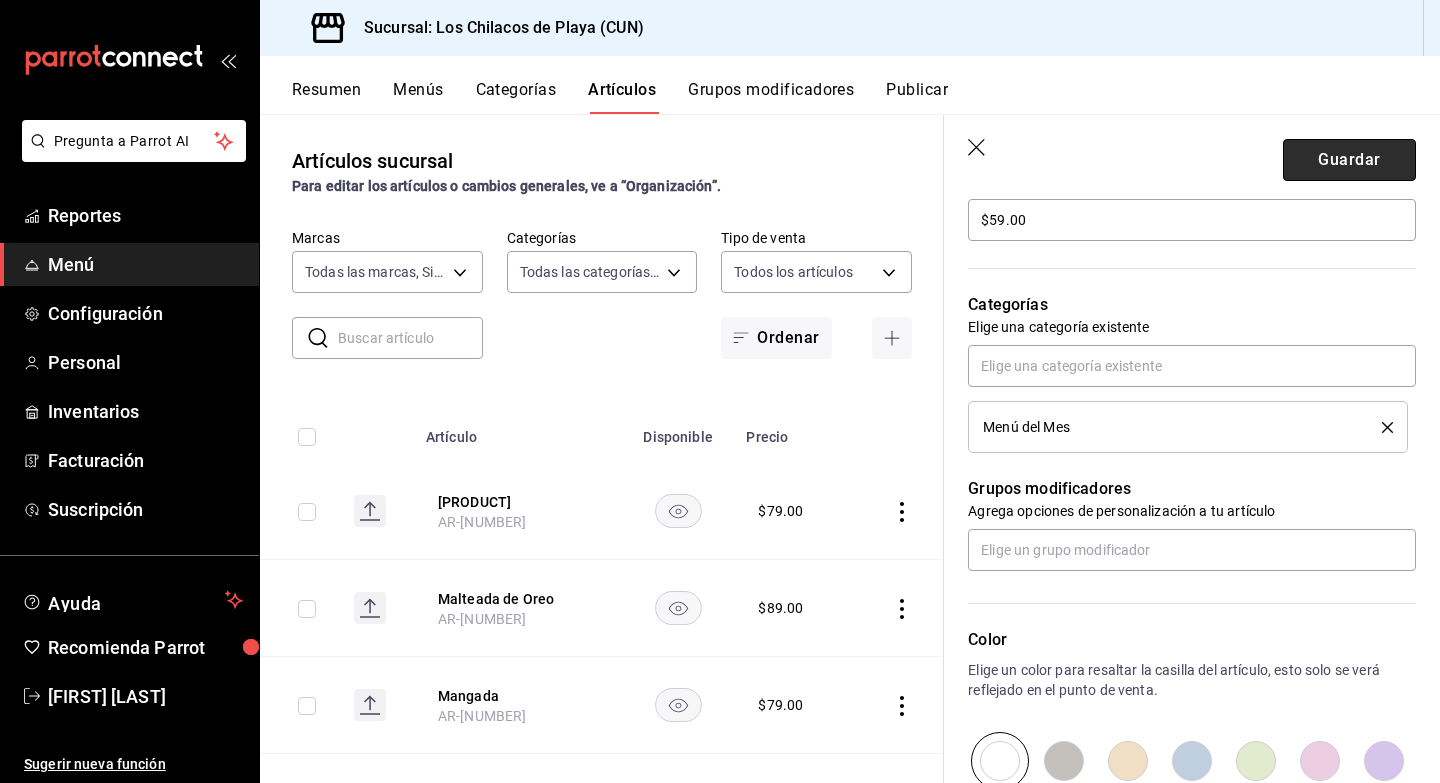 click on "Guardar" at bounding box center [1349, 160] 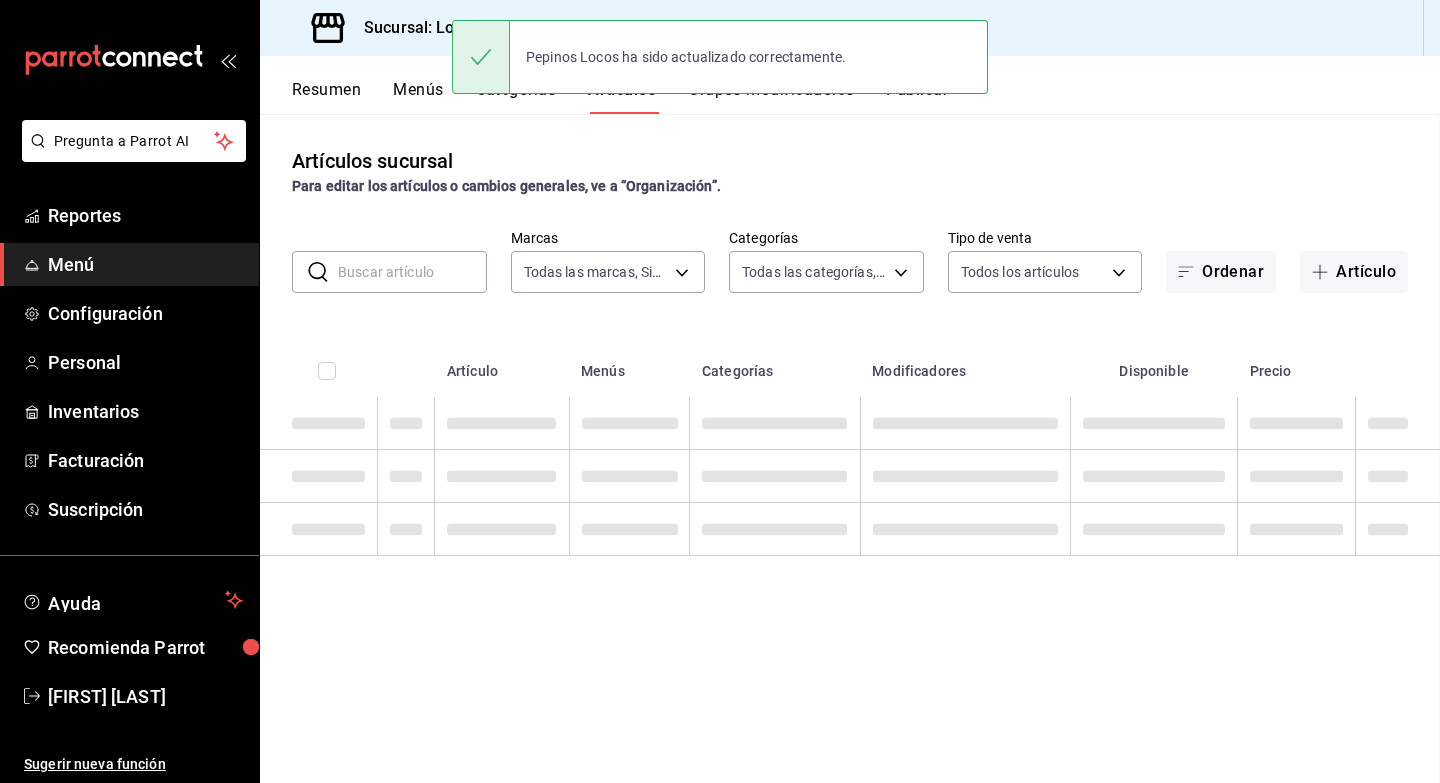 scroll, scrollTop: 0, scrollLeft: 0, axis: both 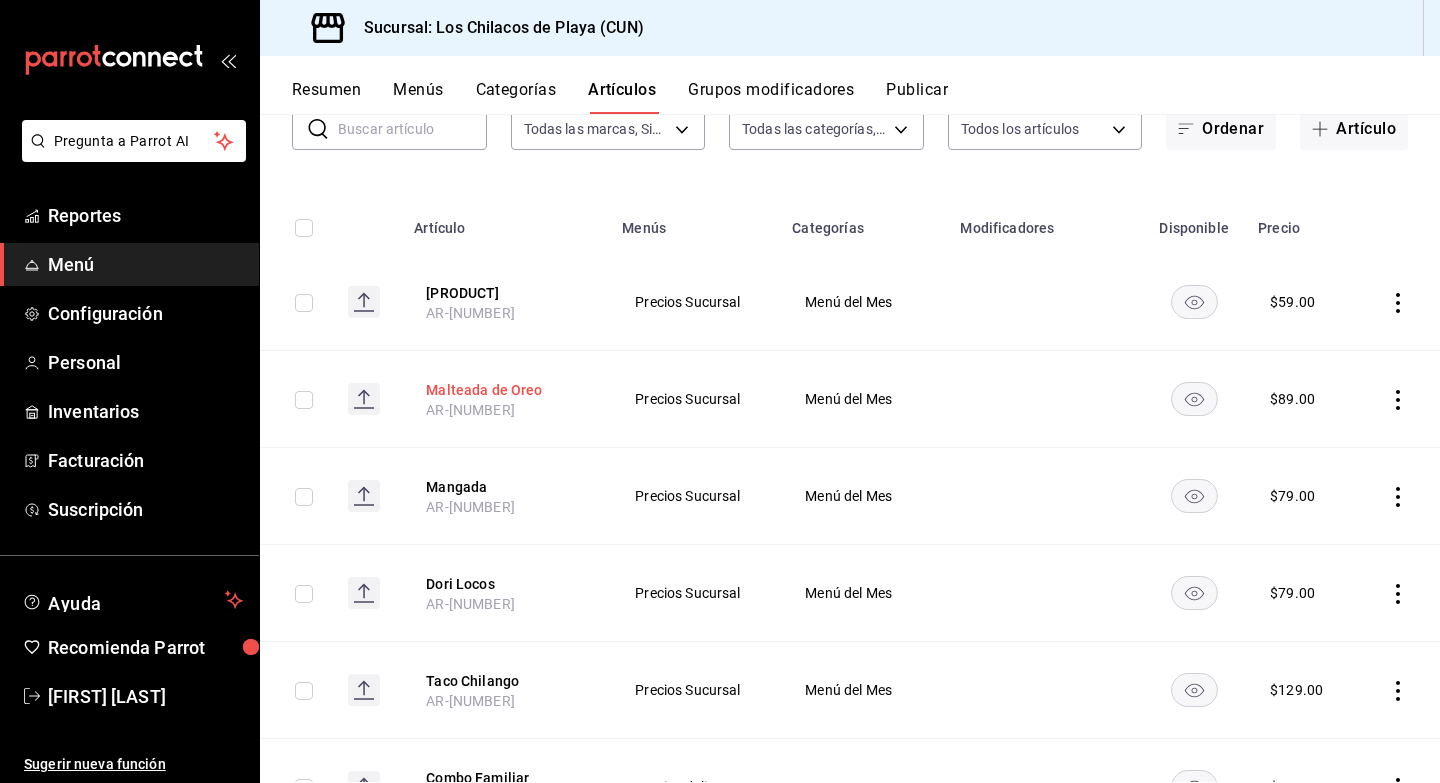click on "Malteada de Oreo" at bounding box center (506, 390) 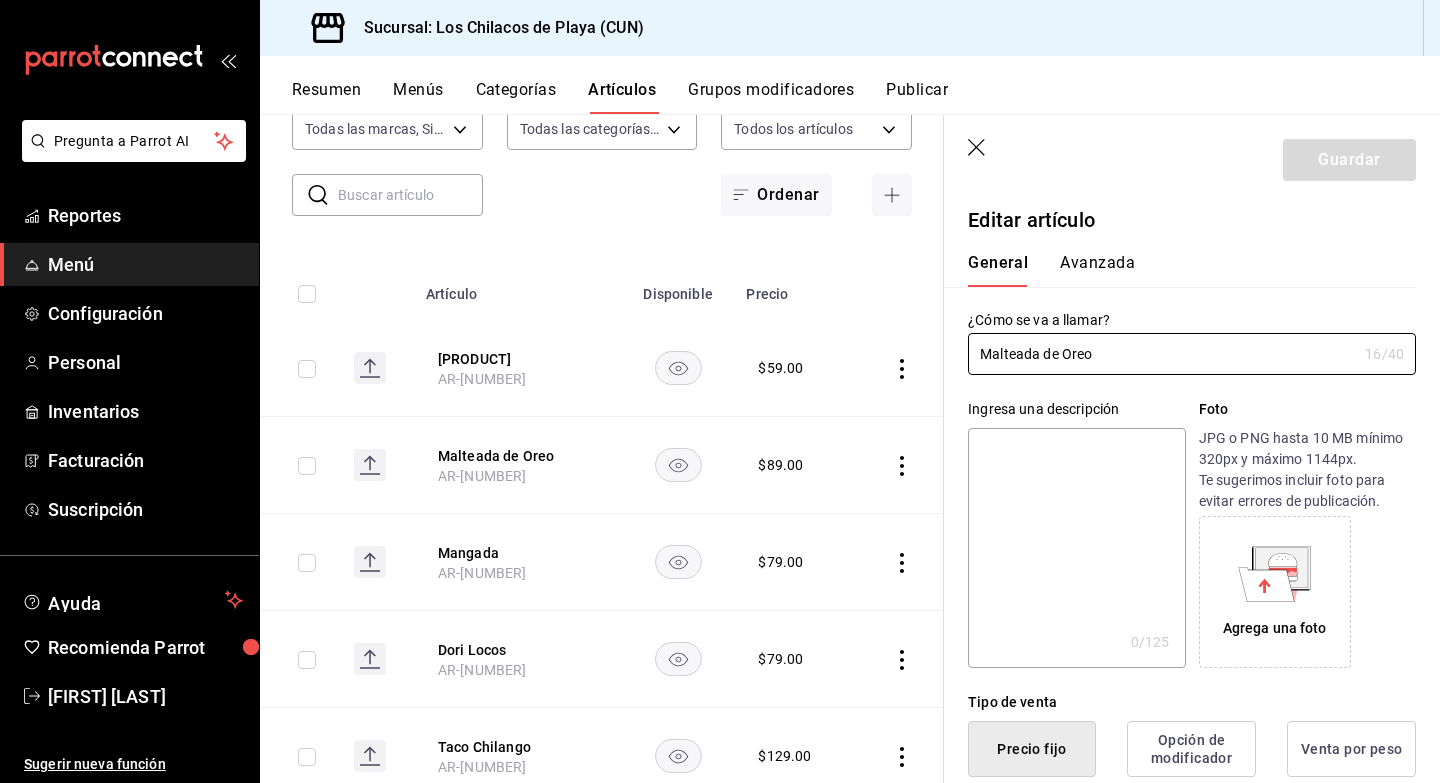 type on "$89.00" 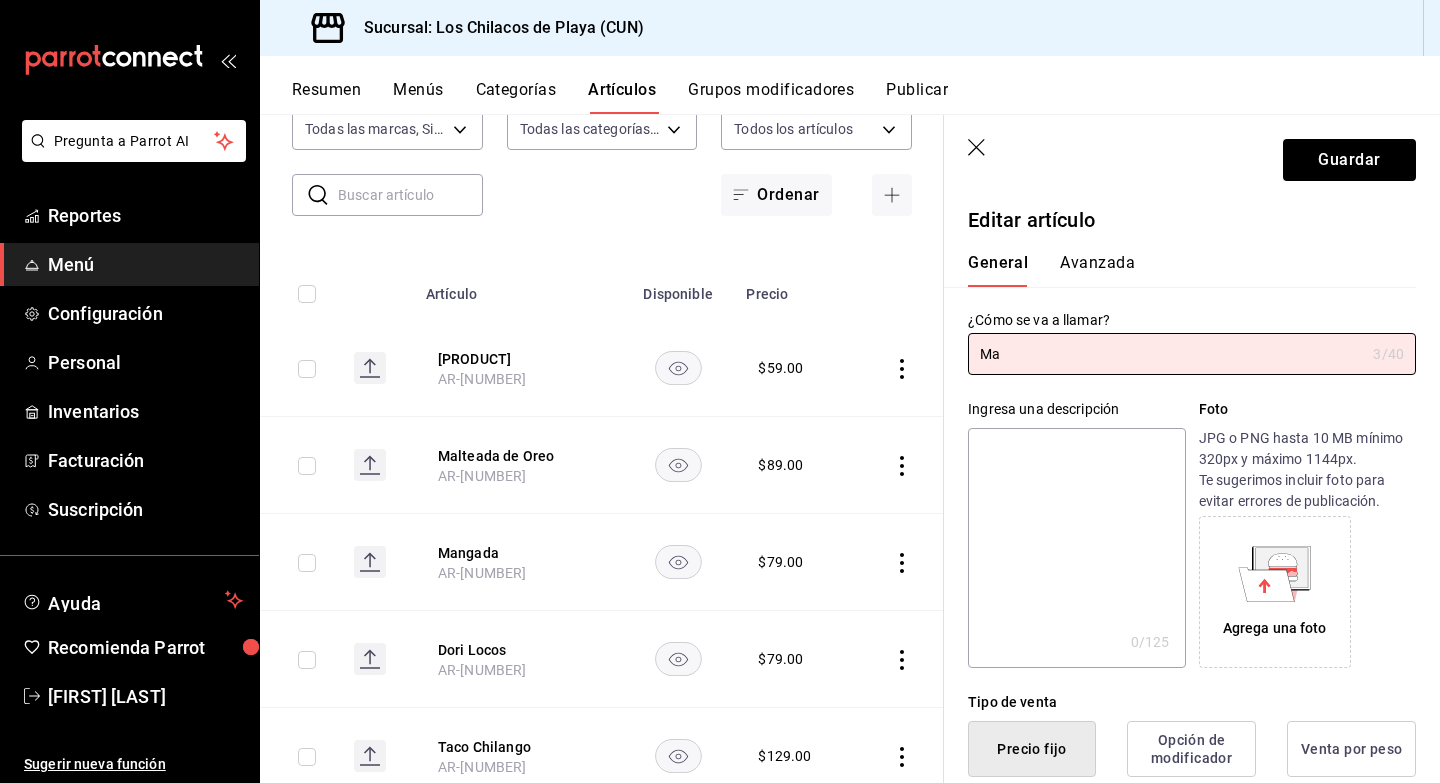 type on "M" 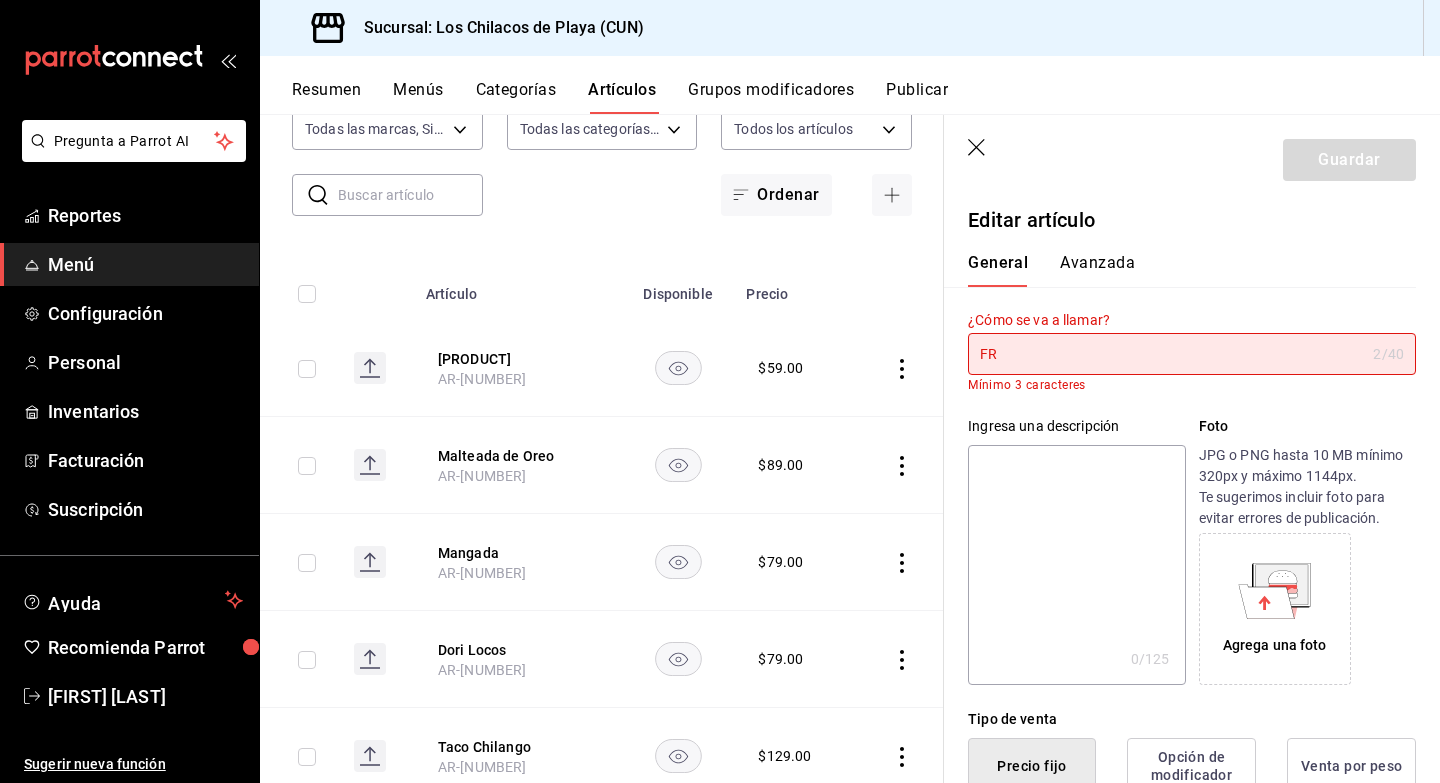 type on "F" 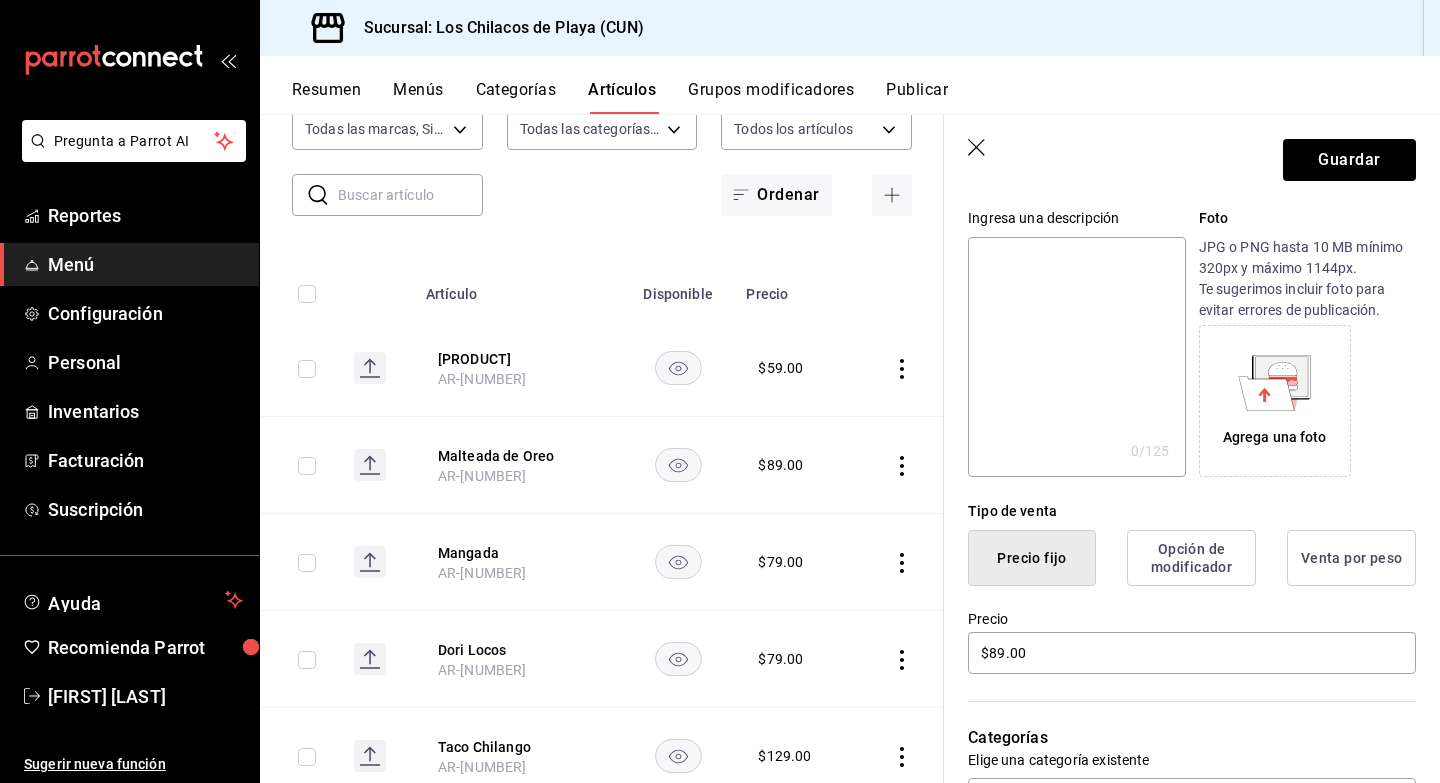 scroll, scrollTop: 349, scrollLeft: 0, axis: vertical 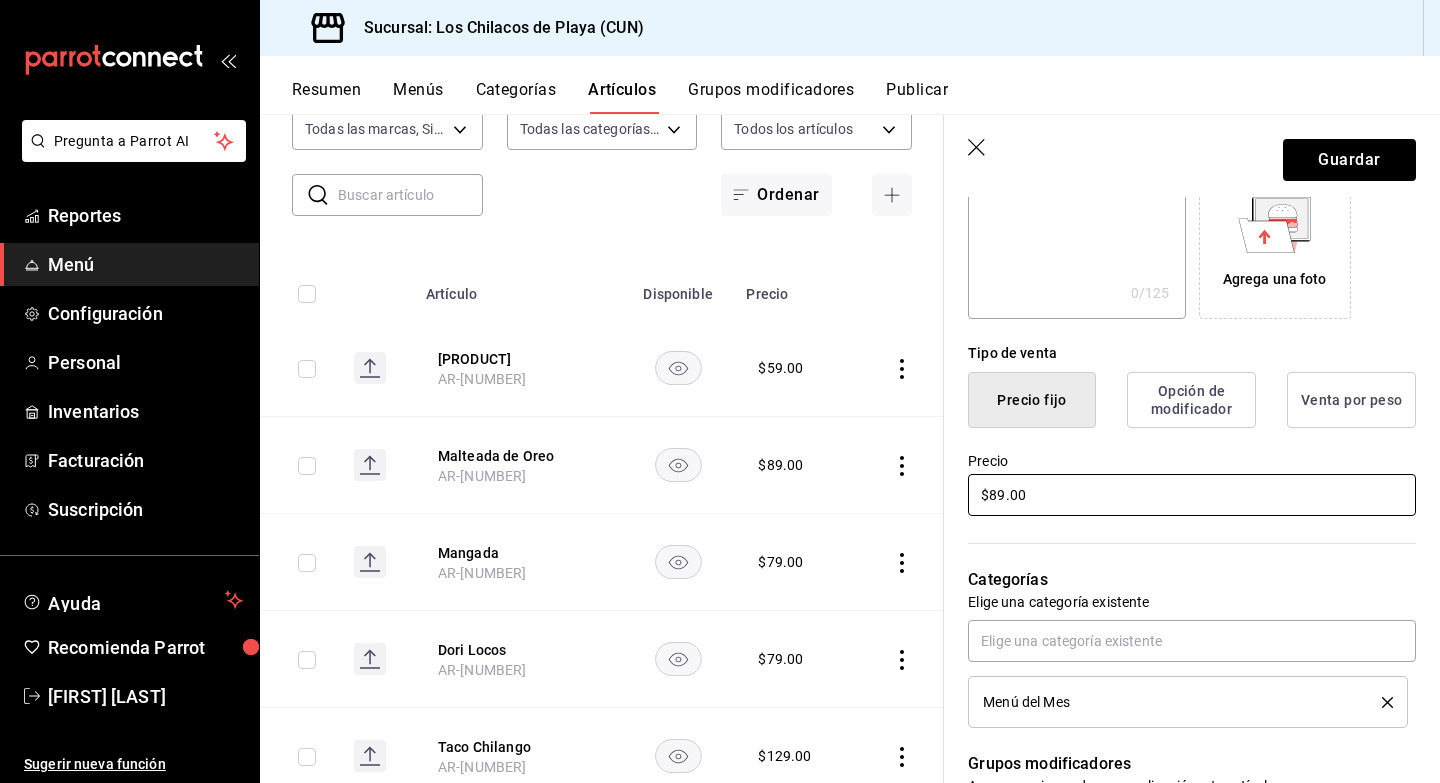 type on "[PRODUCT]" 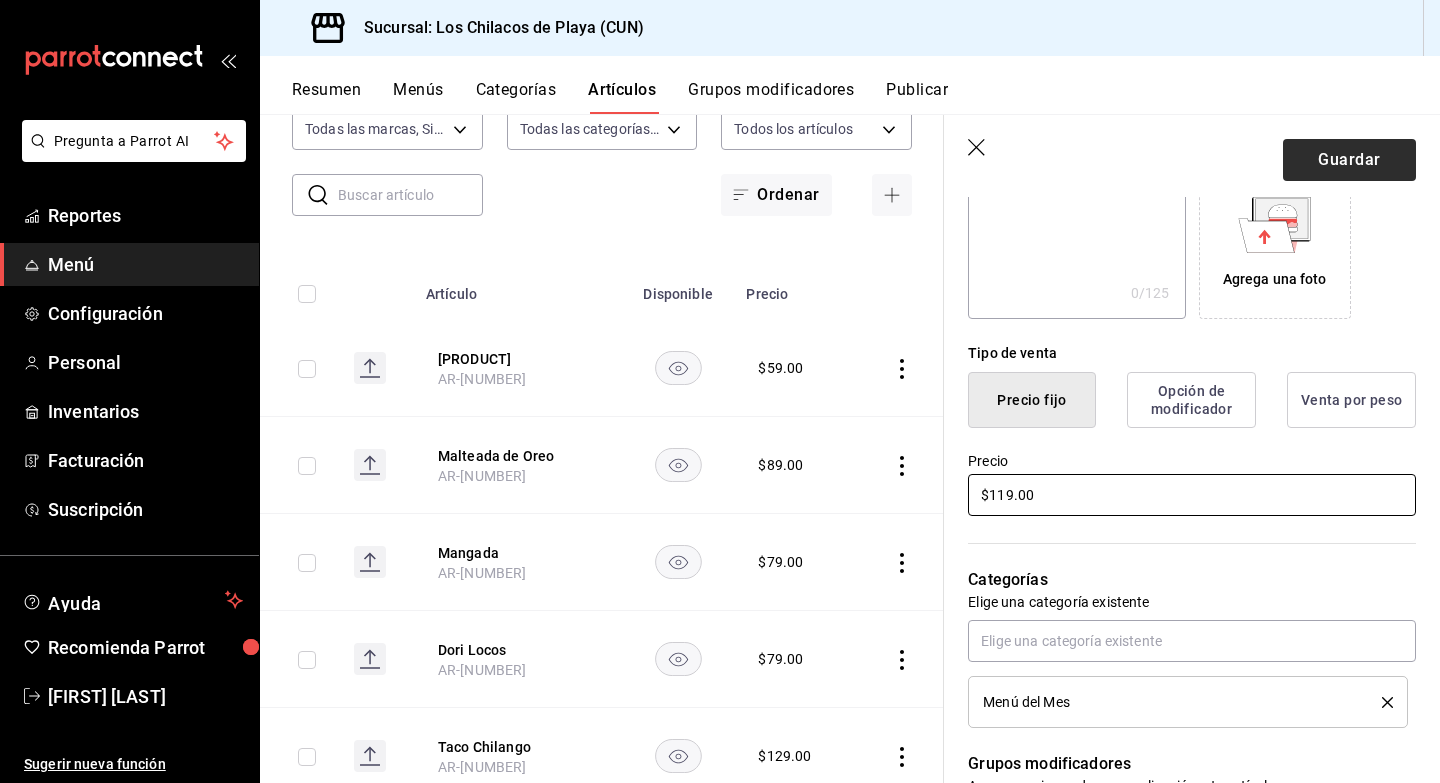 type on "$119.00" 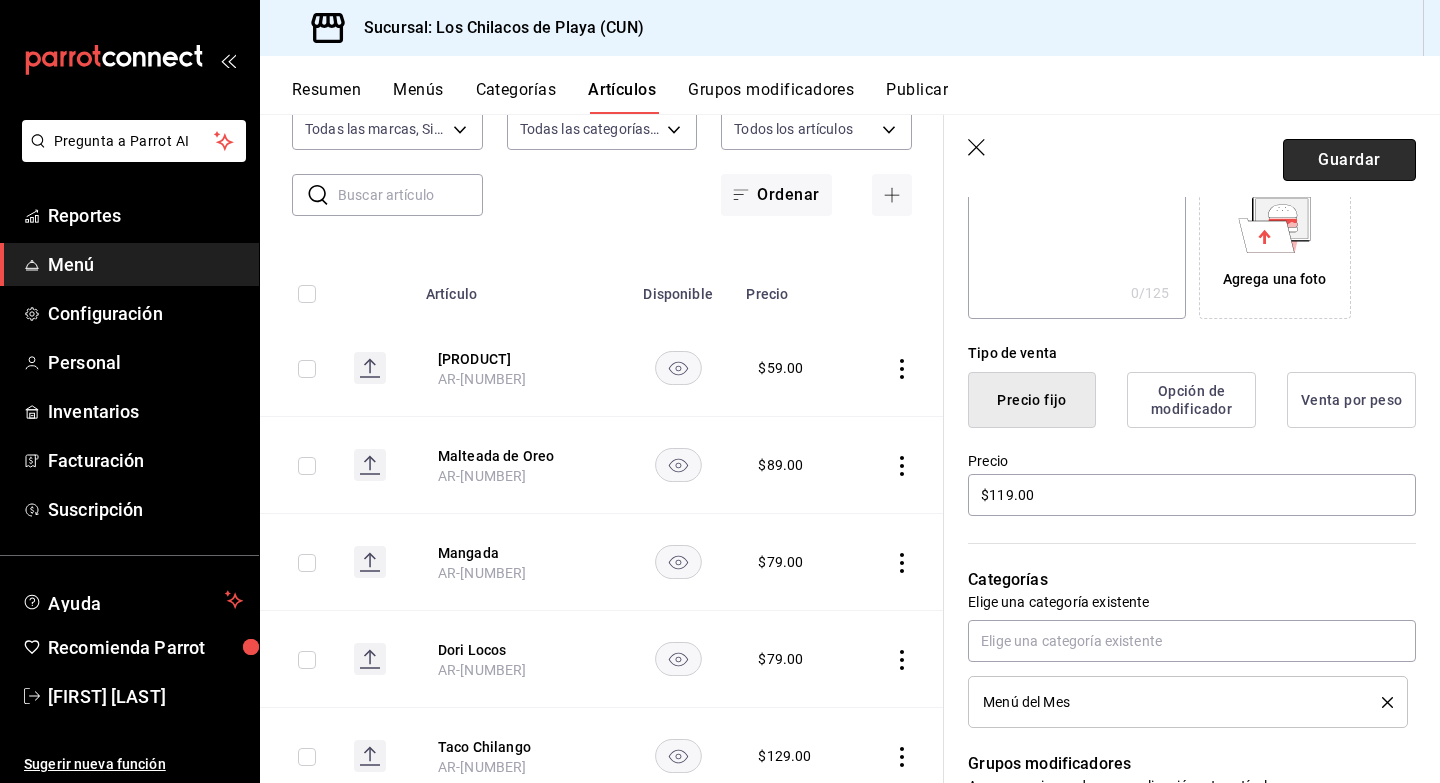 click on "Guardar" at bounding box center [1349, 160] 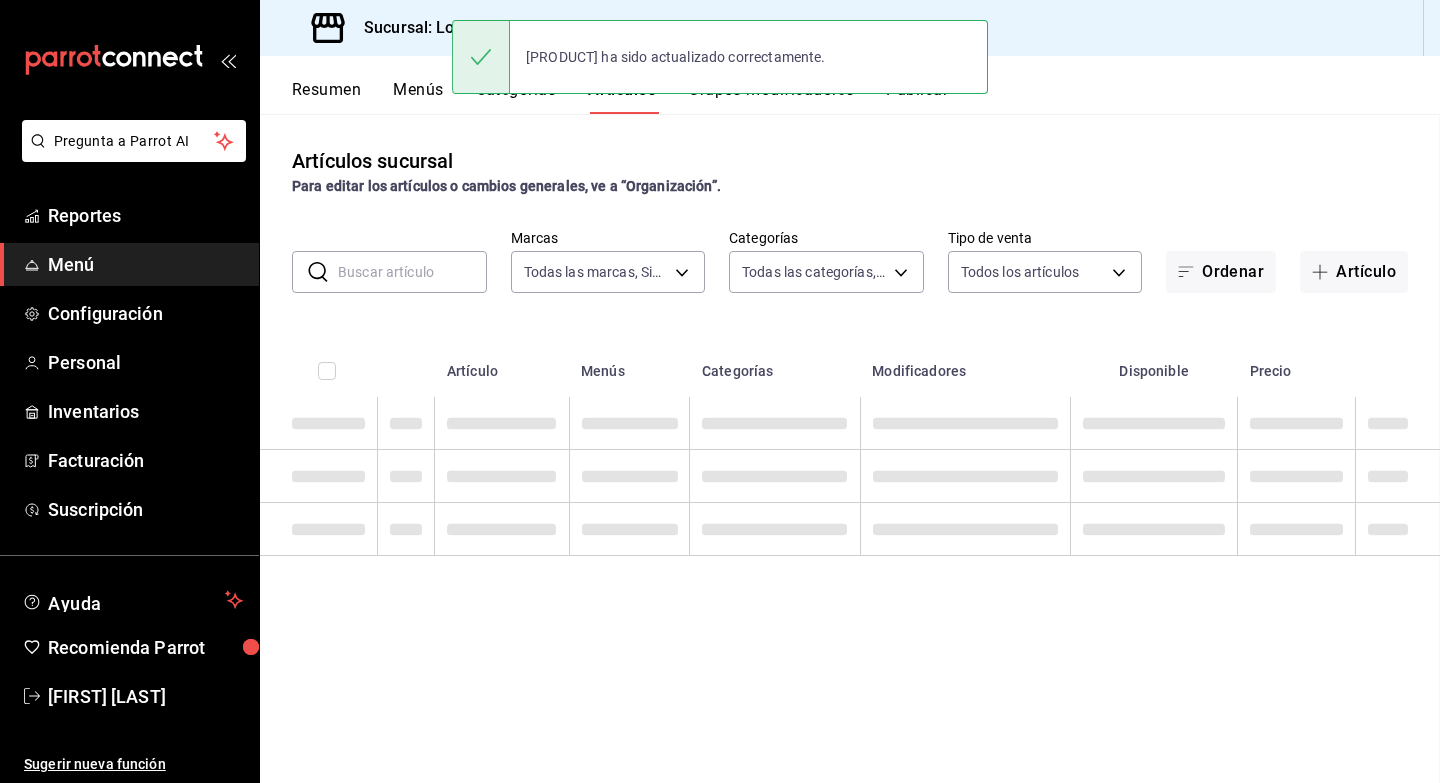 scroll, scrollTop: 0, scrollLeft: 0, axis: both 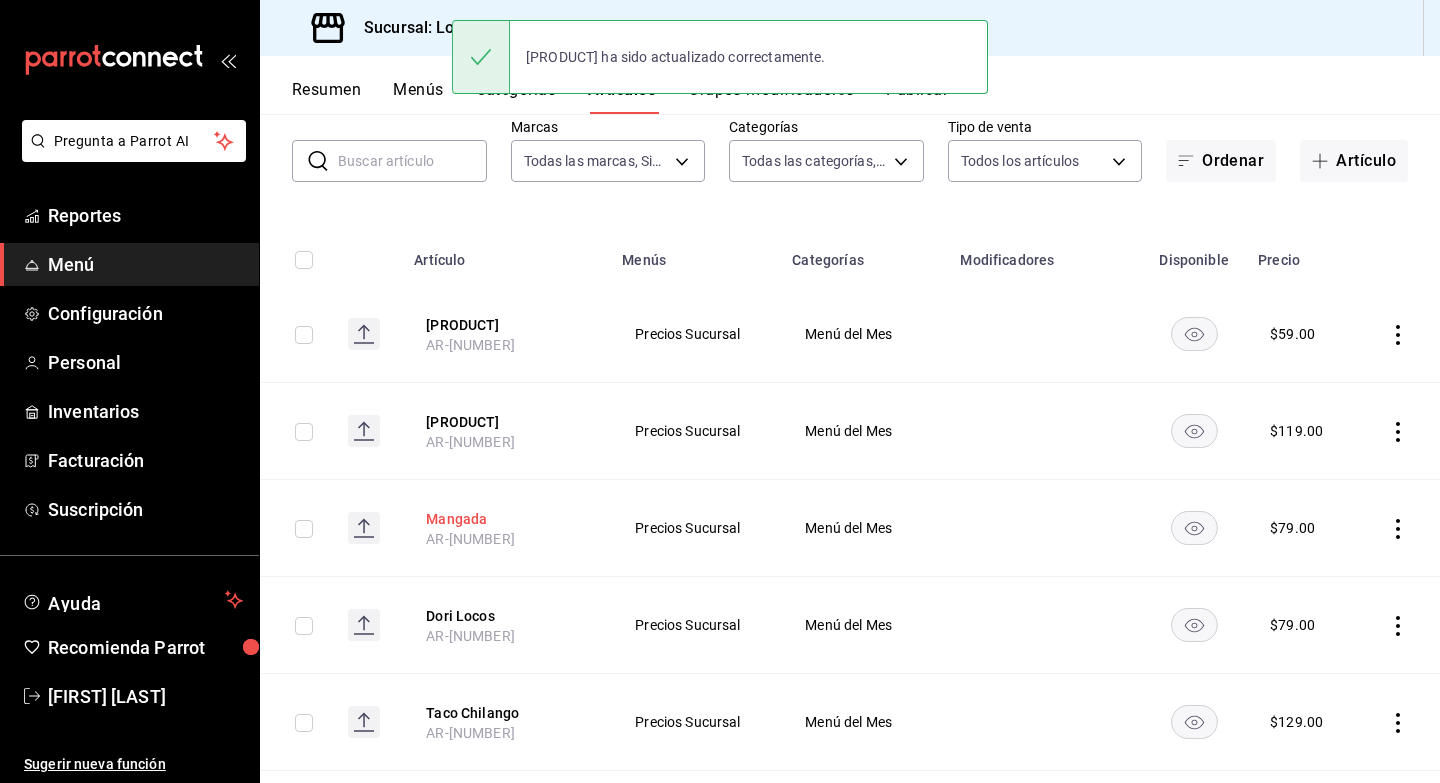 click on "Mangada" at bounding box center [506, 519] 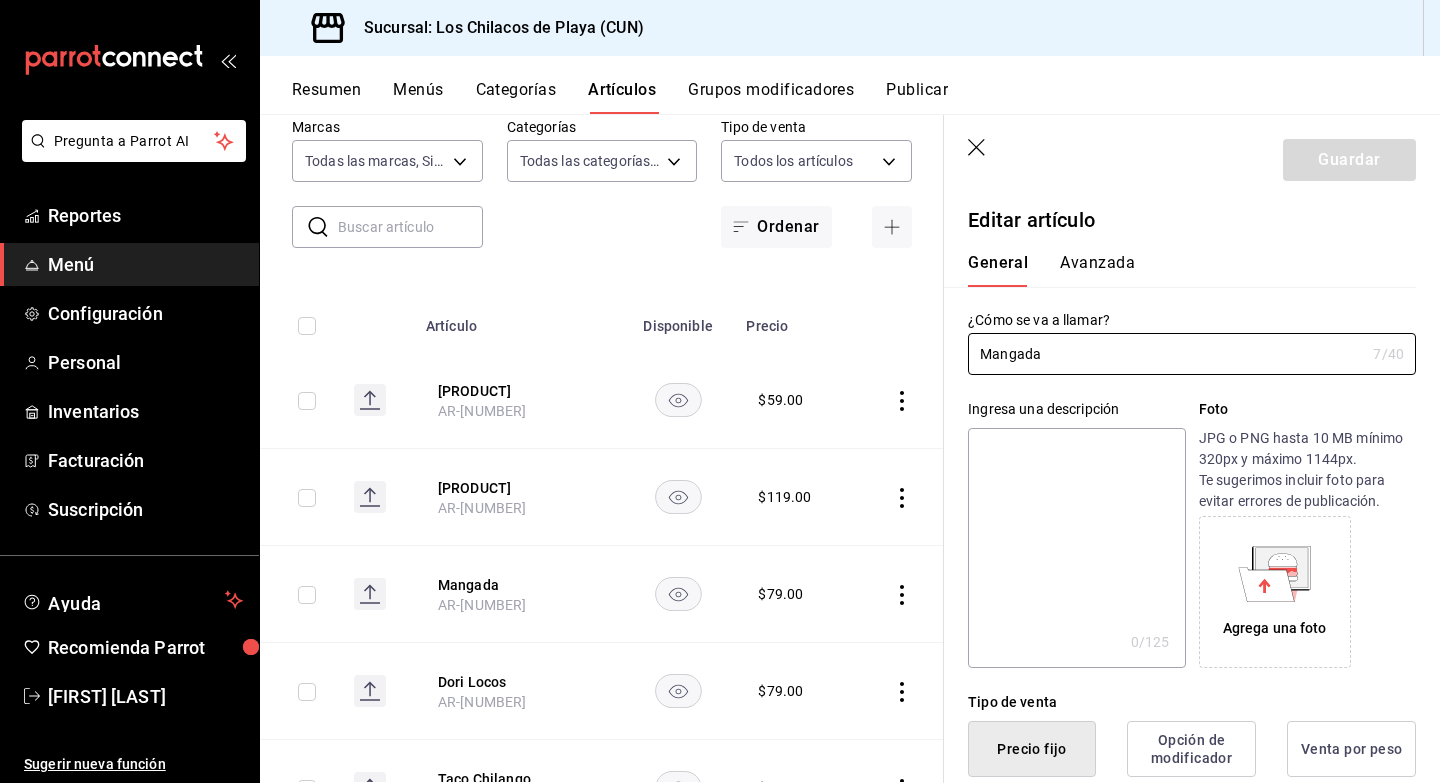 type on "$79.00" 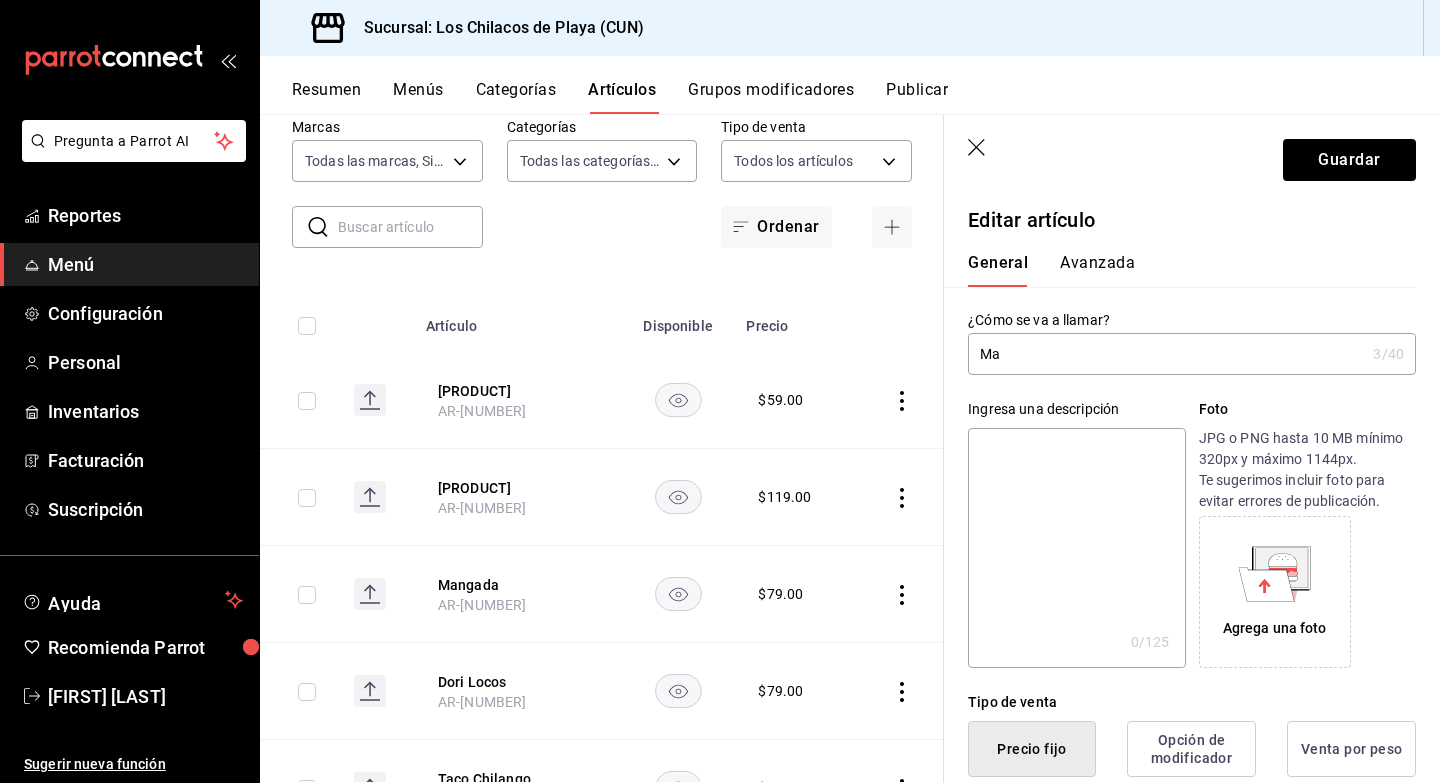 type on "M" 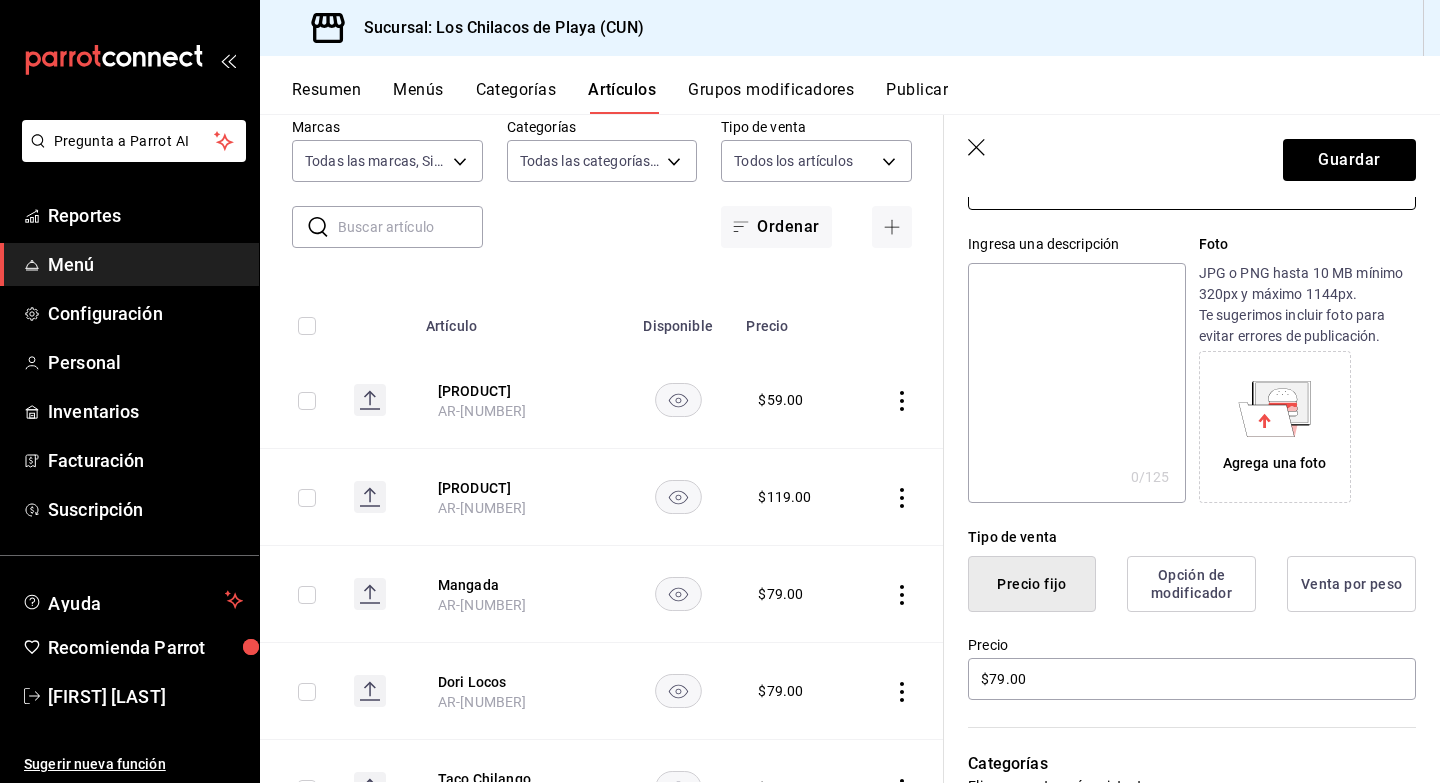 scroll, scrollTop: 249, scrollLeft: 0, axis: vertical 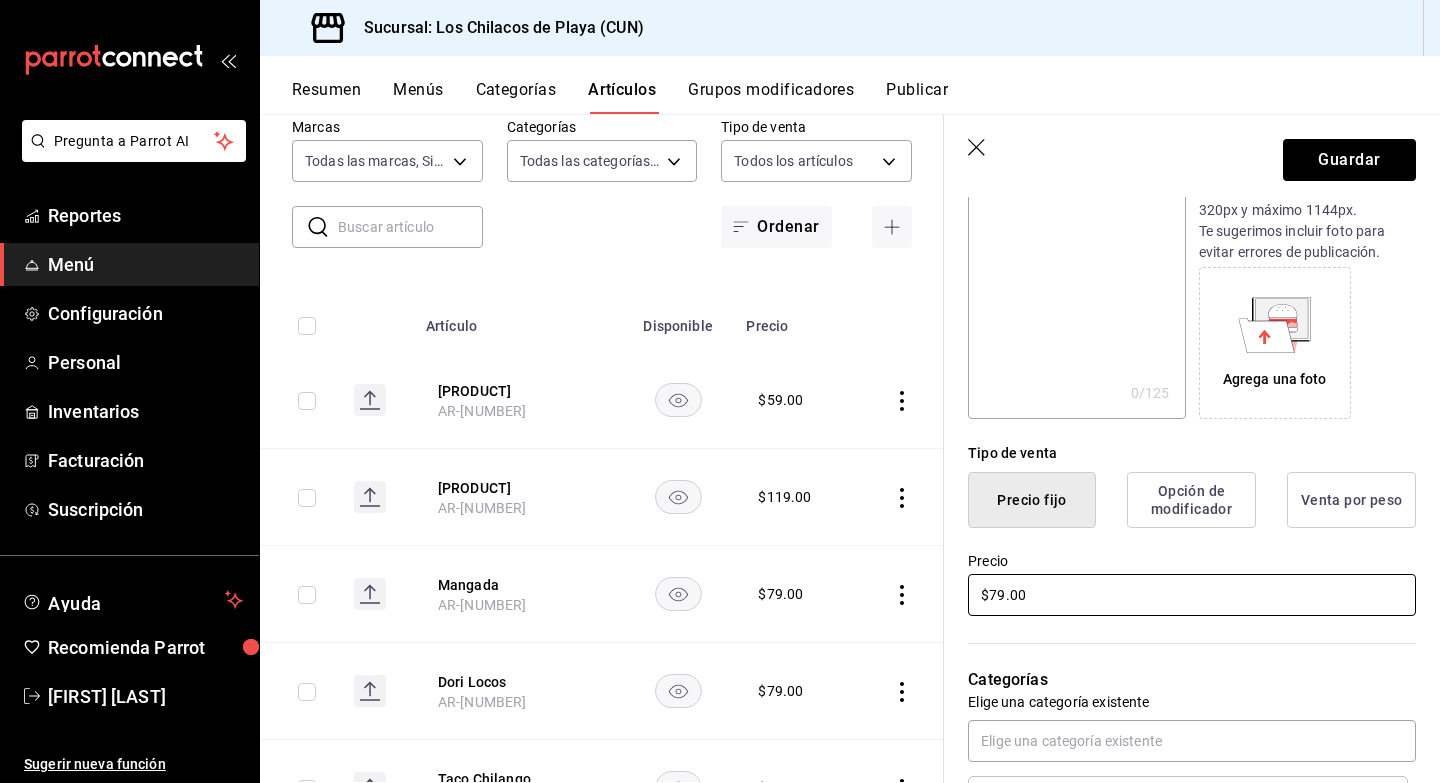type on "[PRODUCT] Chai" 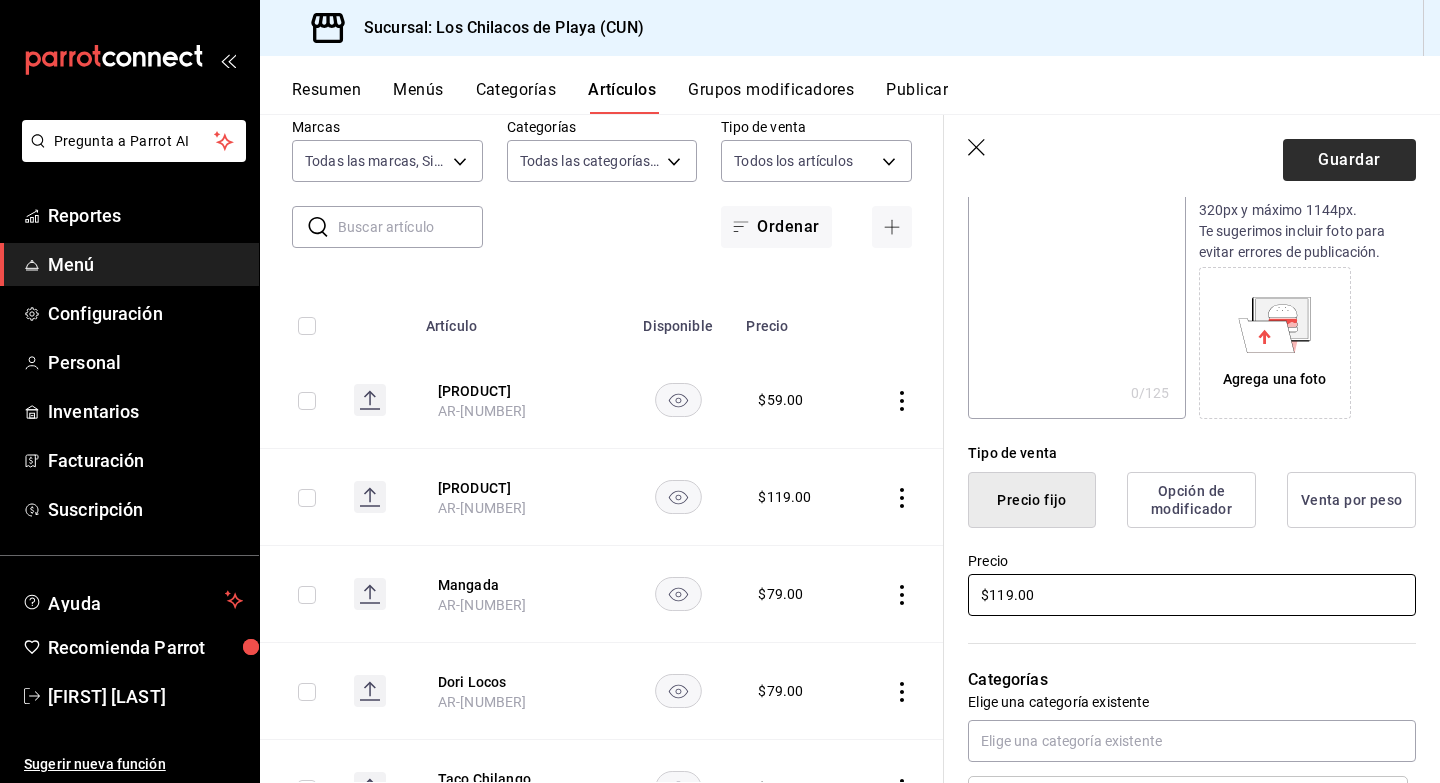 type on "$119.00" 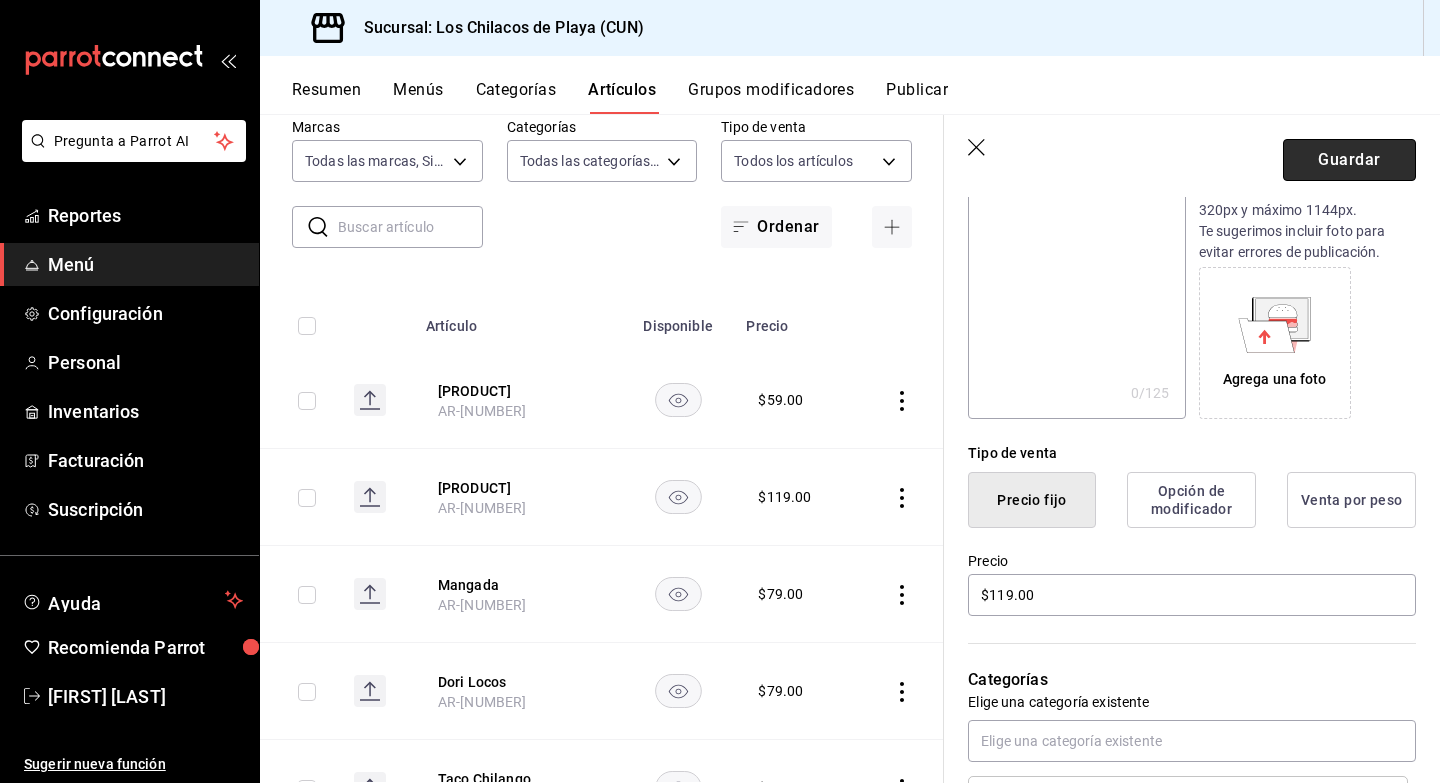 click on "Guardar" at bounding box center (1349, 160) 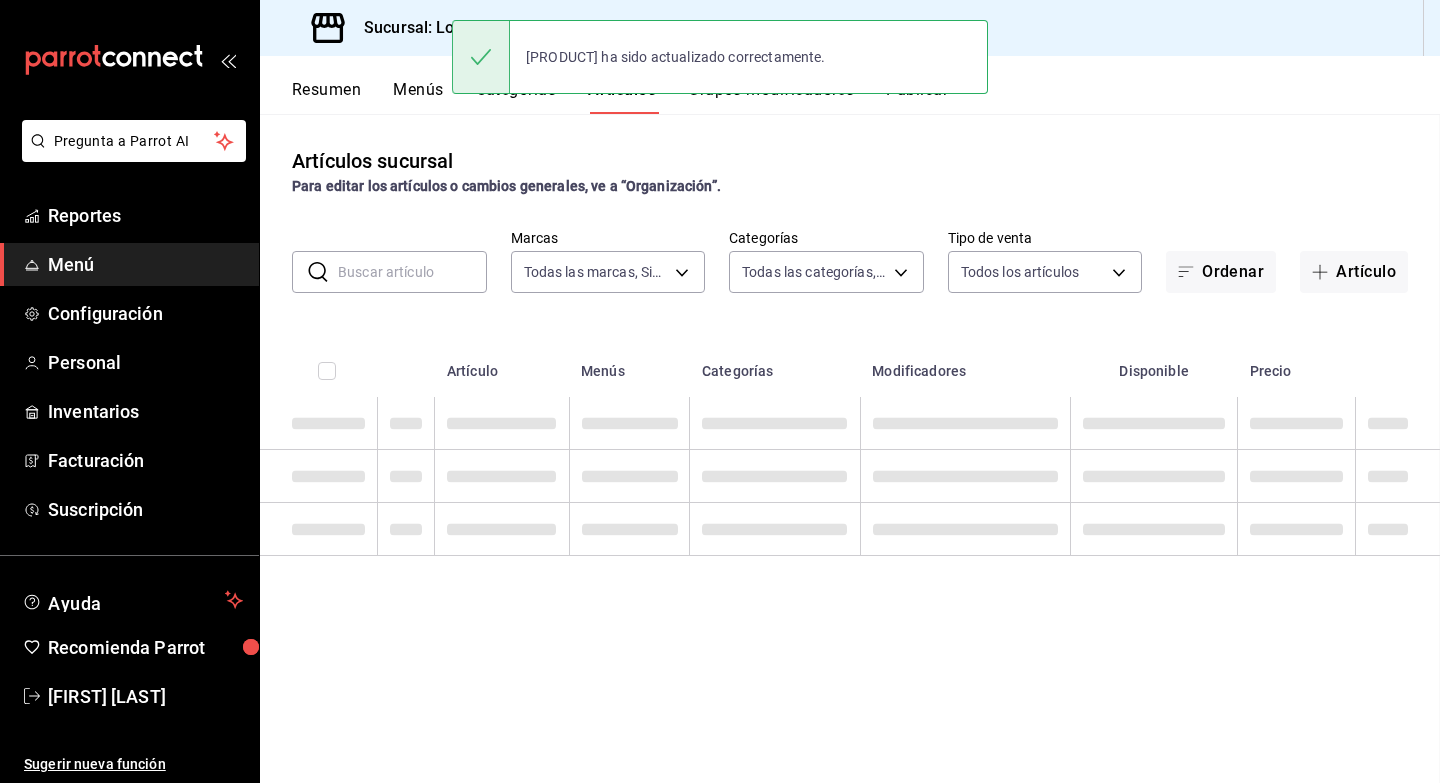 scroll, scrollTop: 0, scrollLeft: 0, axis: both 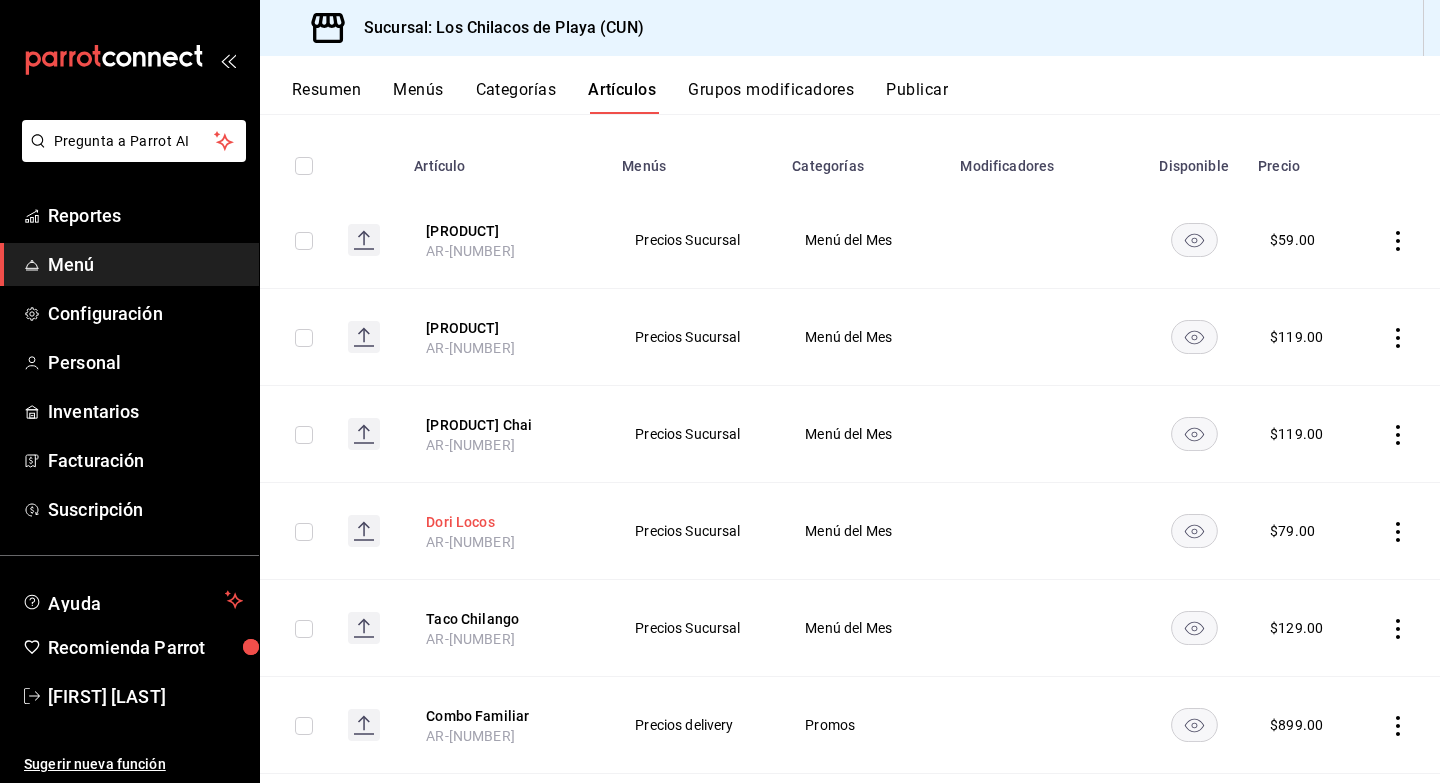 click on "Dori Locos" at bounding box center [506, 522] 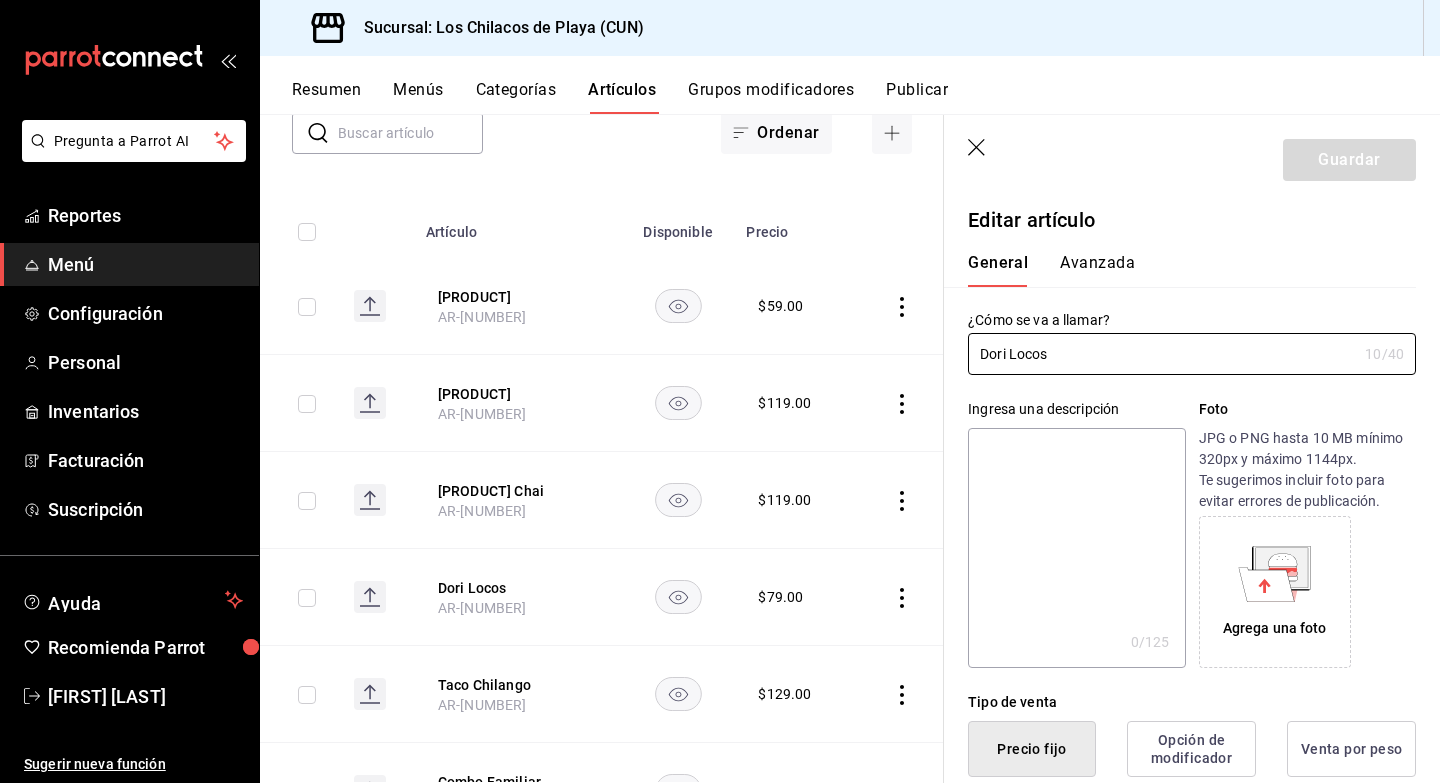 type on "$79.00" 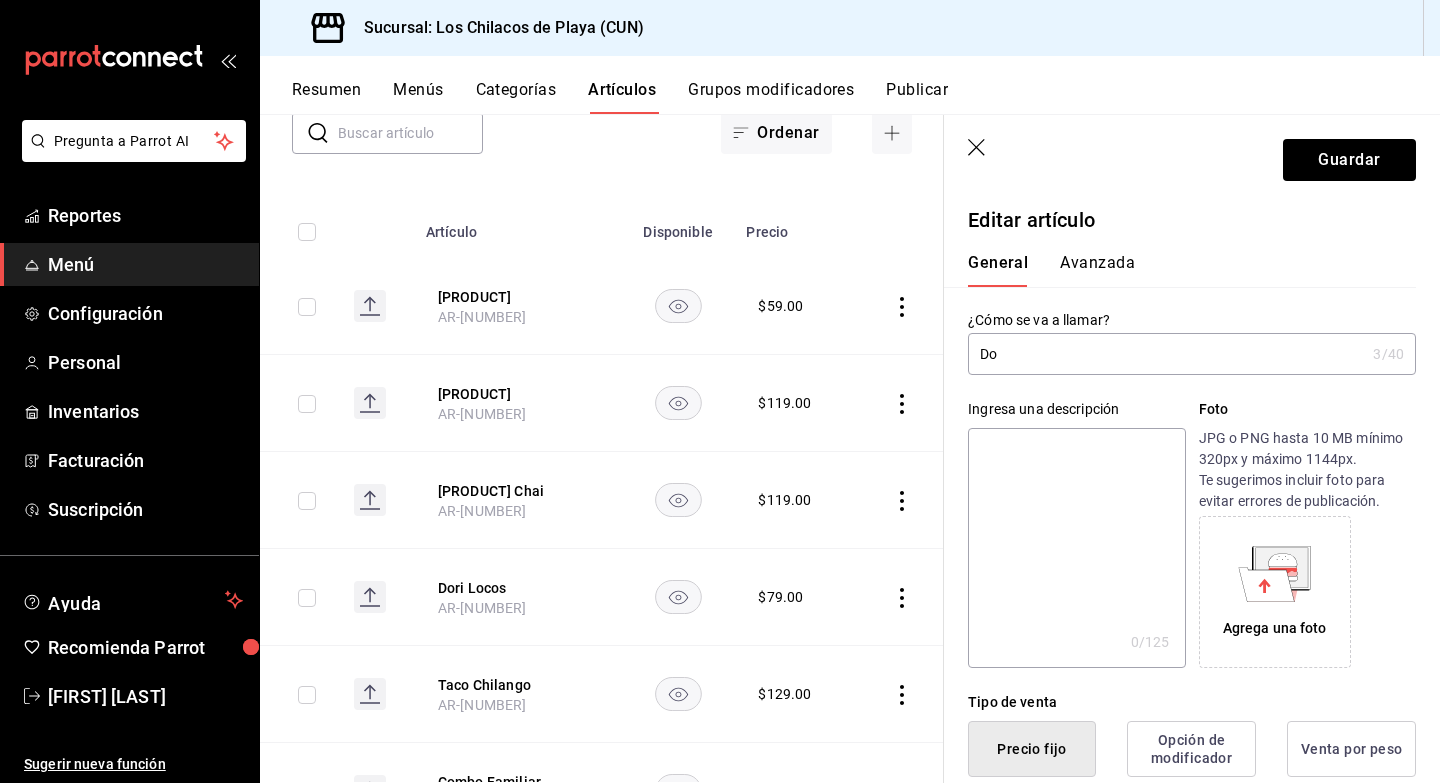 type on "D" 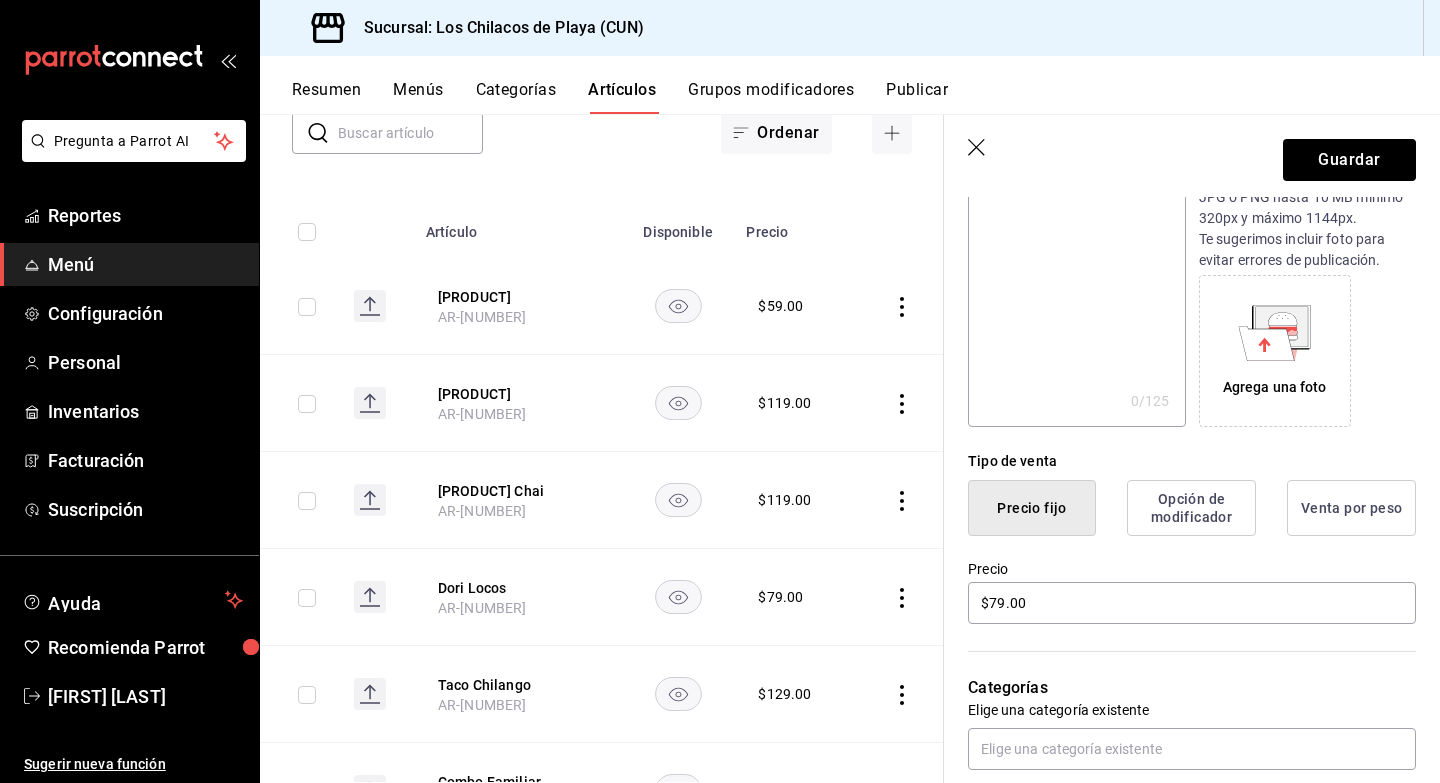 scroll, scrollTop: 252, scrollLeft: 0, axis: vertical 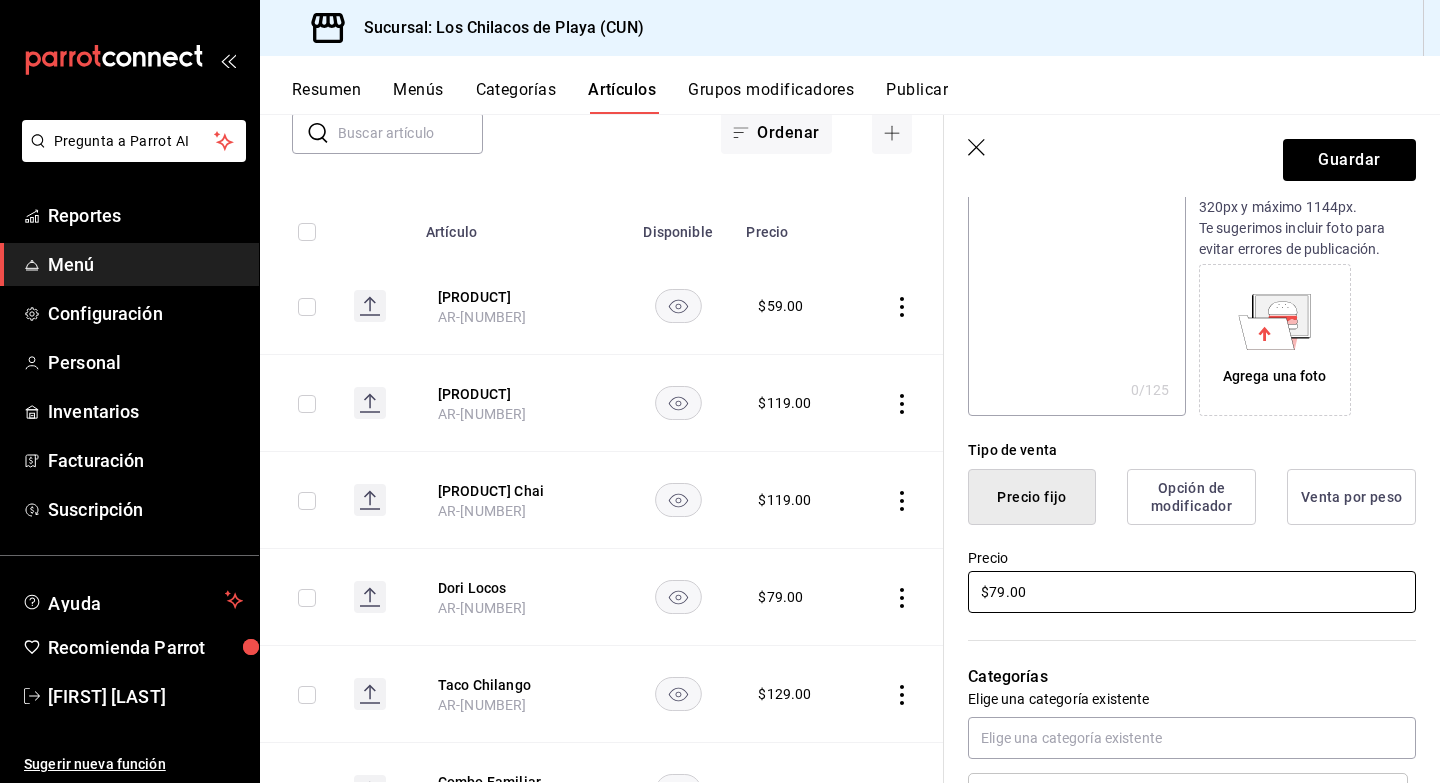 type on "Enchiladas de Mole con Pollo" 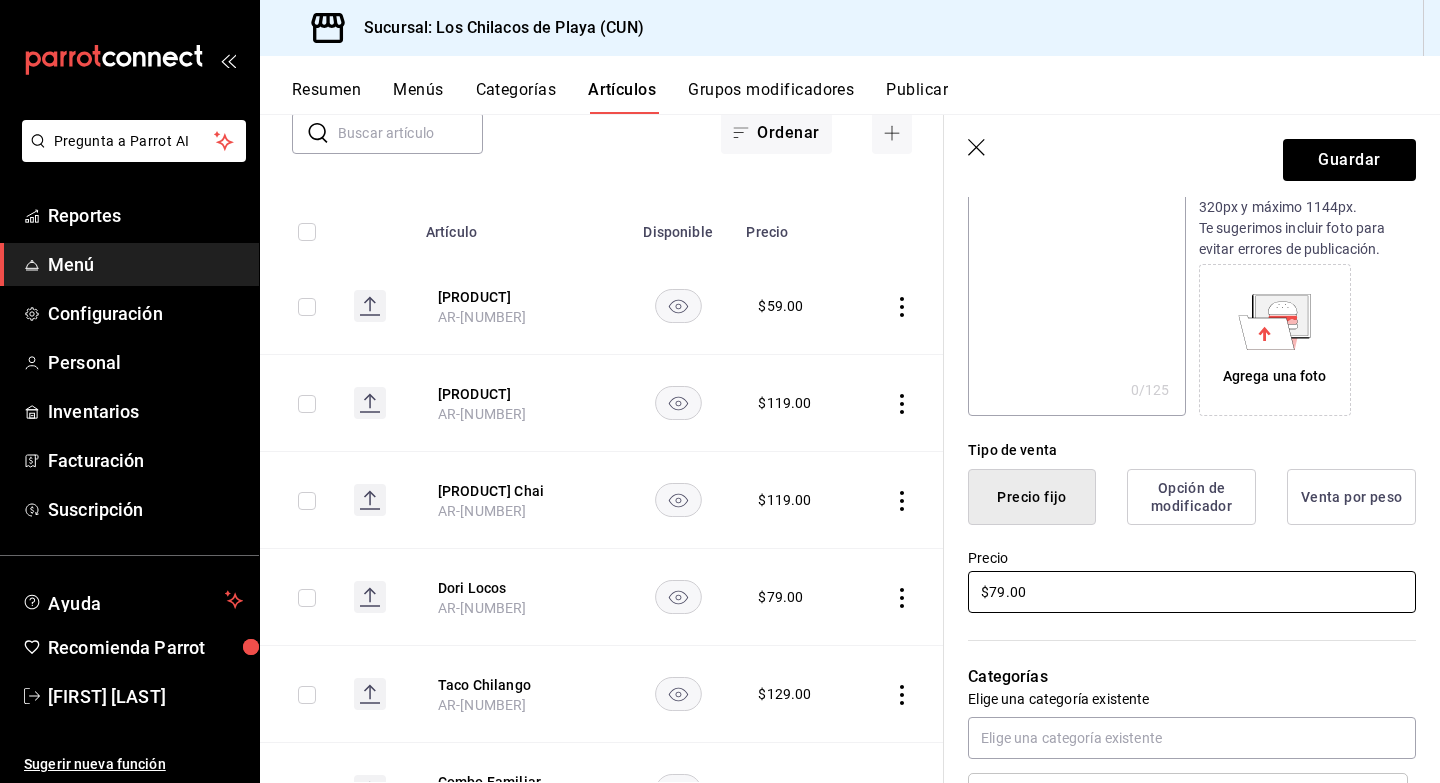click on "$79.00" at bounding box center (1192, 592) 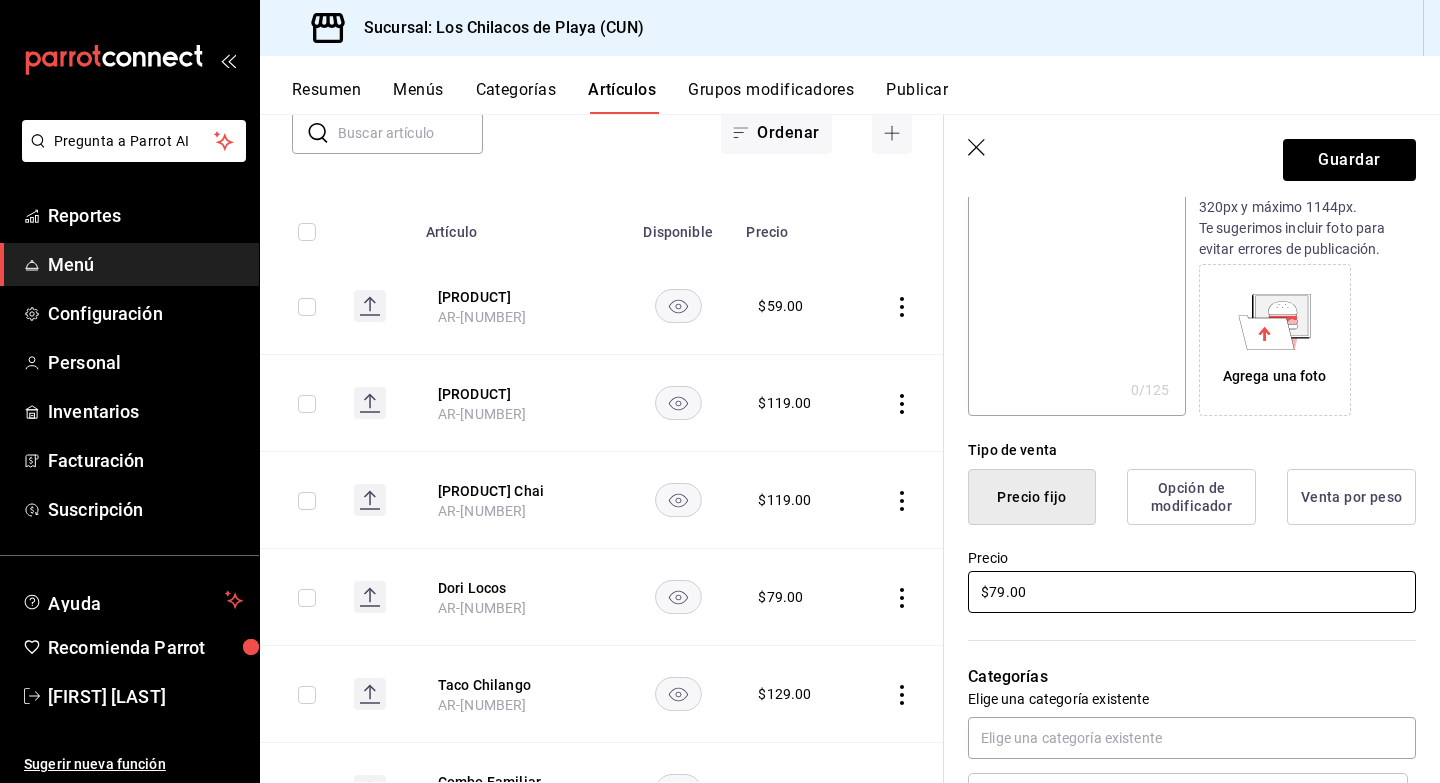 type on "$7.00" 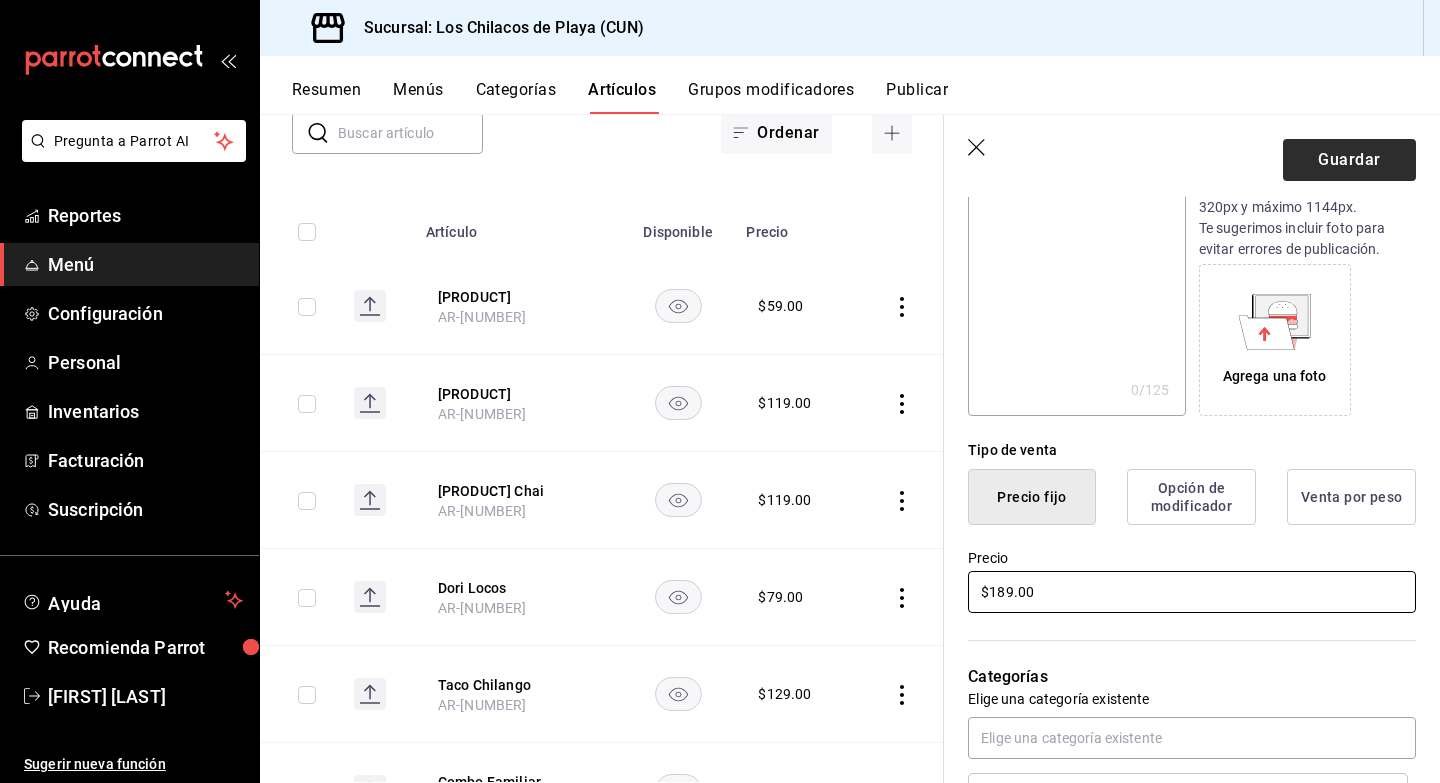 type on "$189.00" 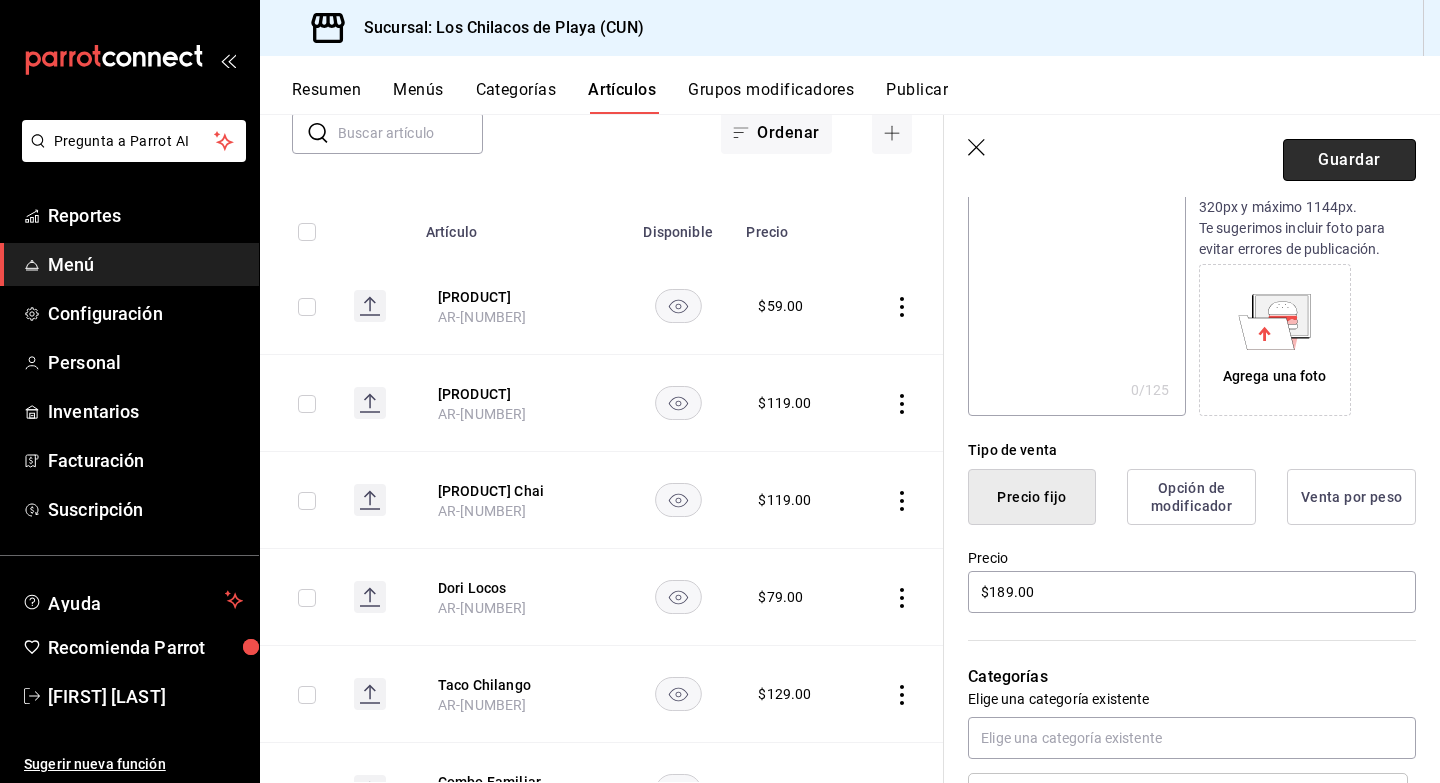 click on "Guardar" at bounding box center (1349, 160) 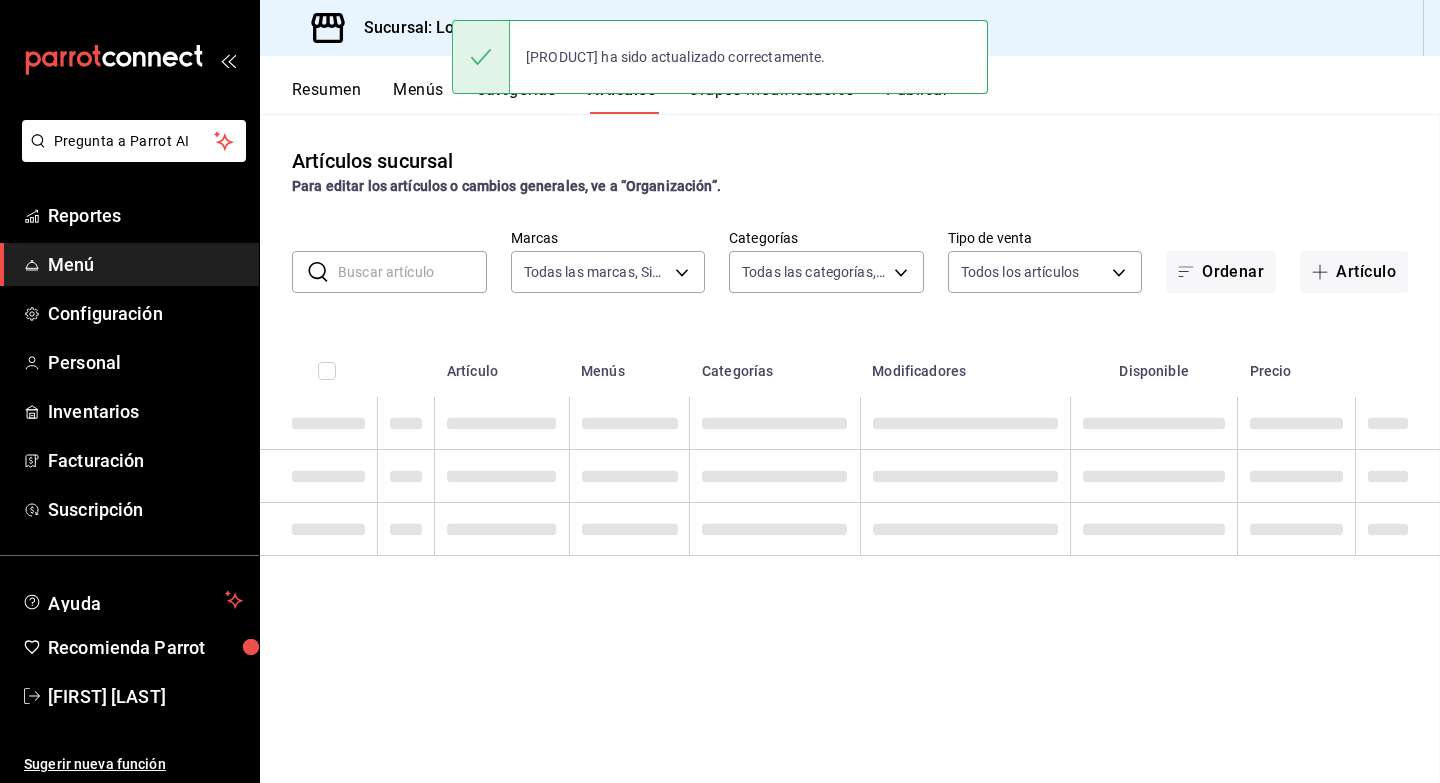 scroll, scrollTop: 0, scrollLeft: 0, axis: both 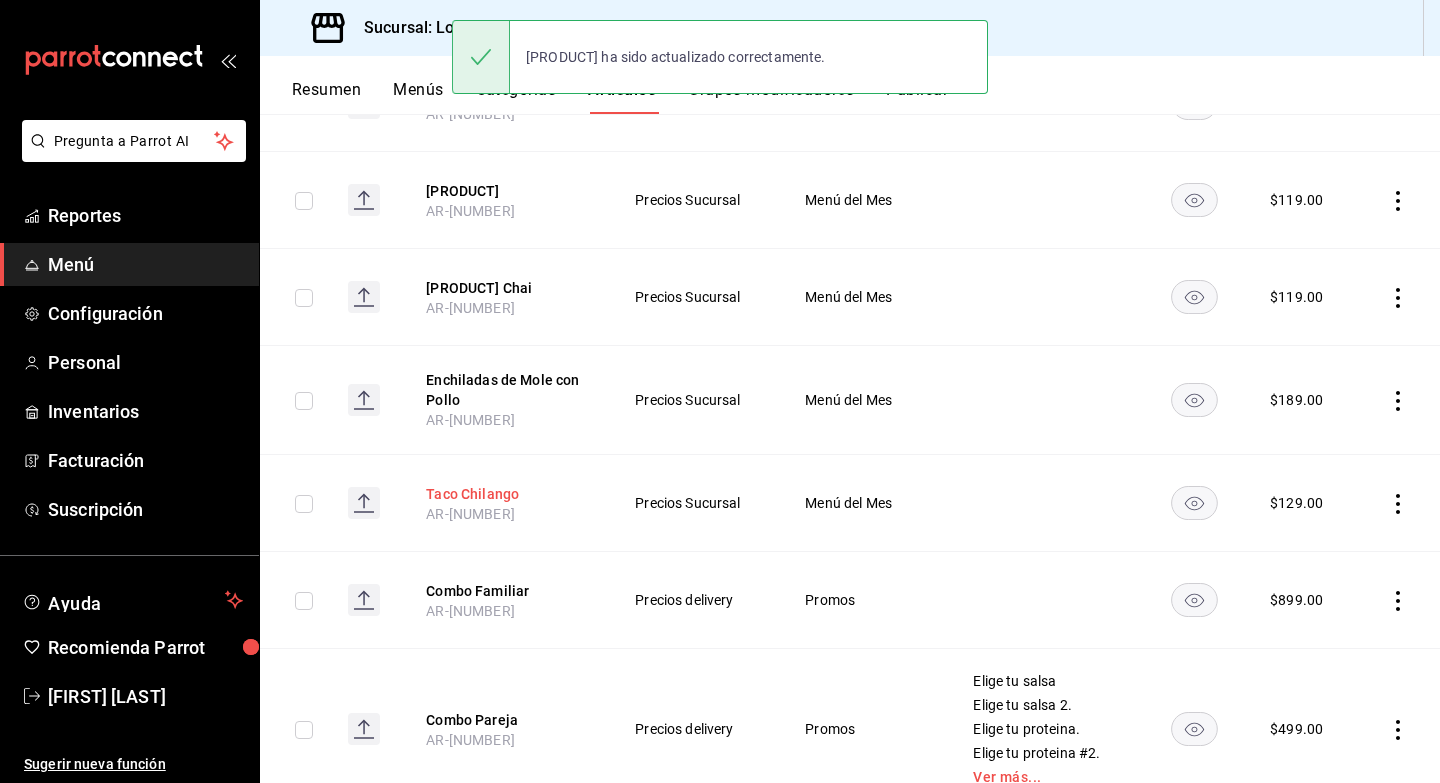 click on "Taco Chilango" at bounding box center (506, 494) 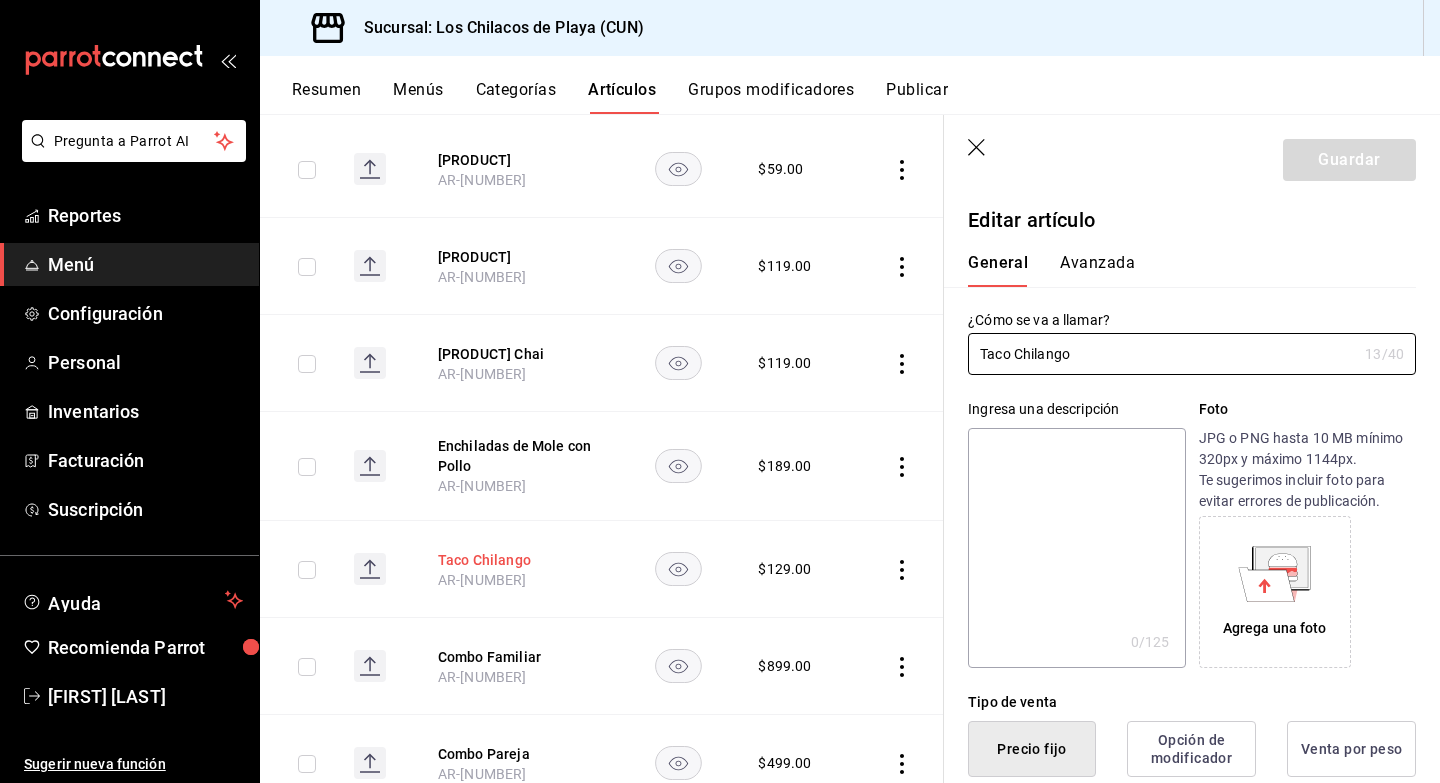 type on "$129.00" 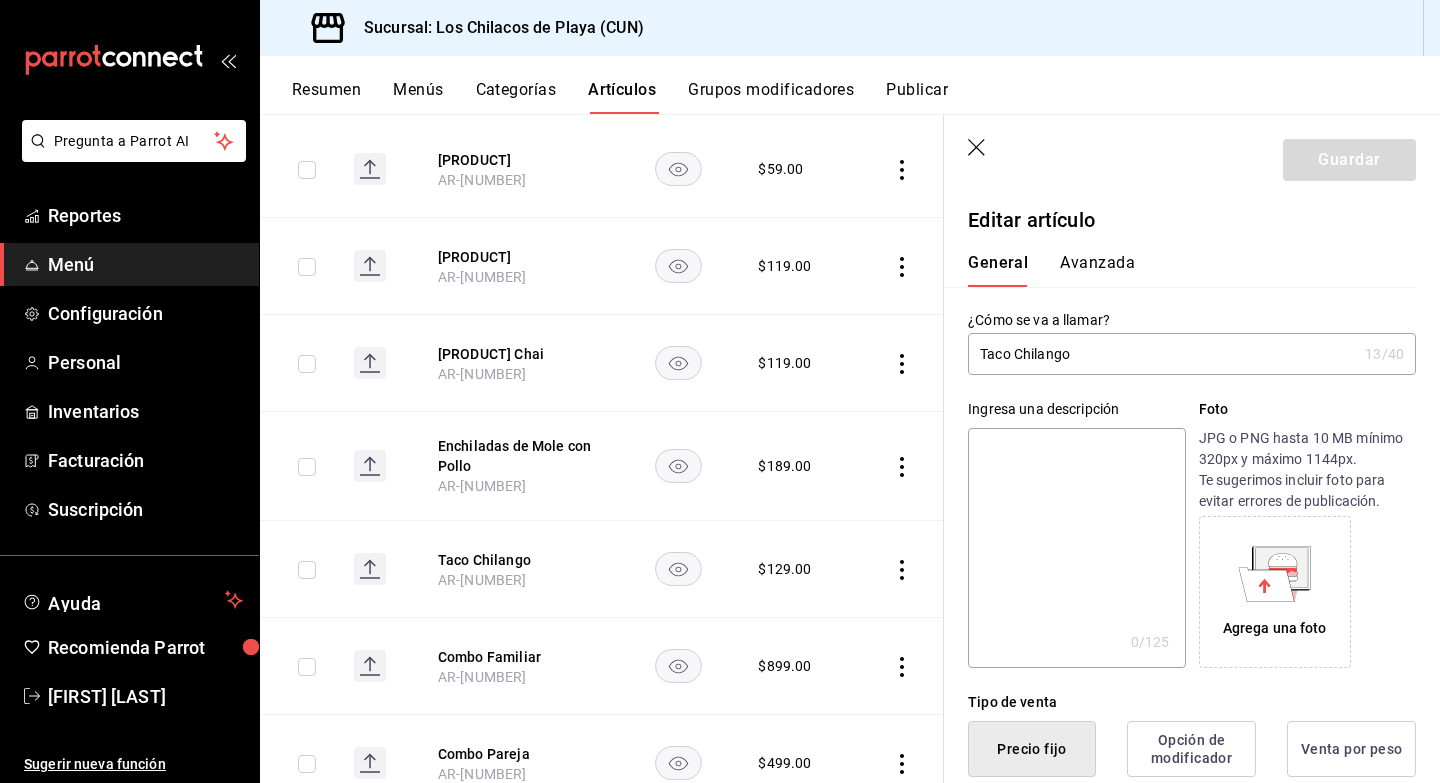 click on "Taco Chilango" at bounding box center [1162, 354] 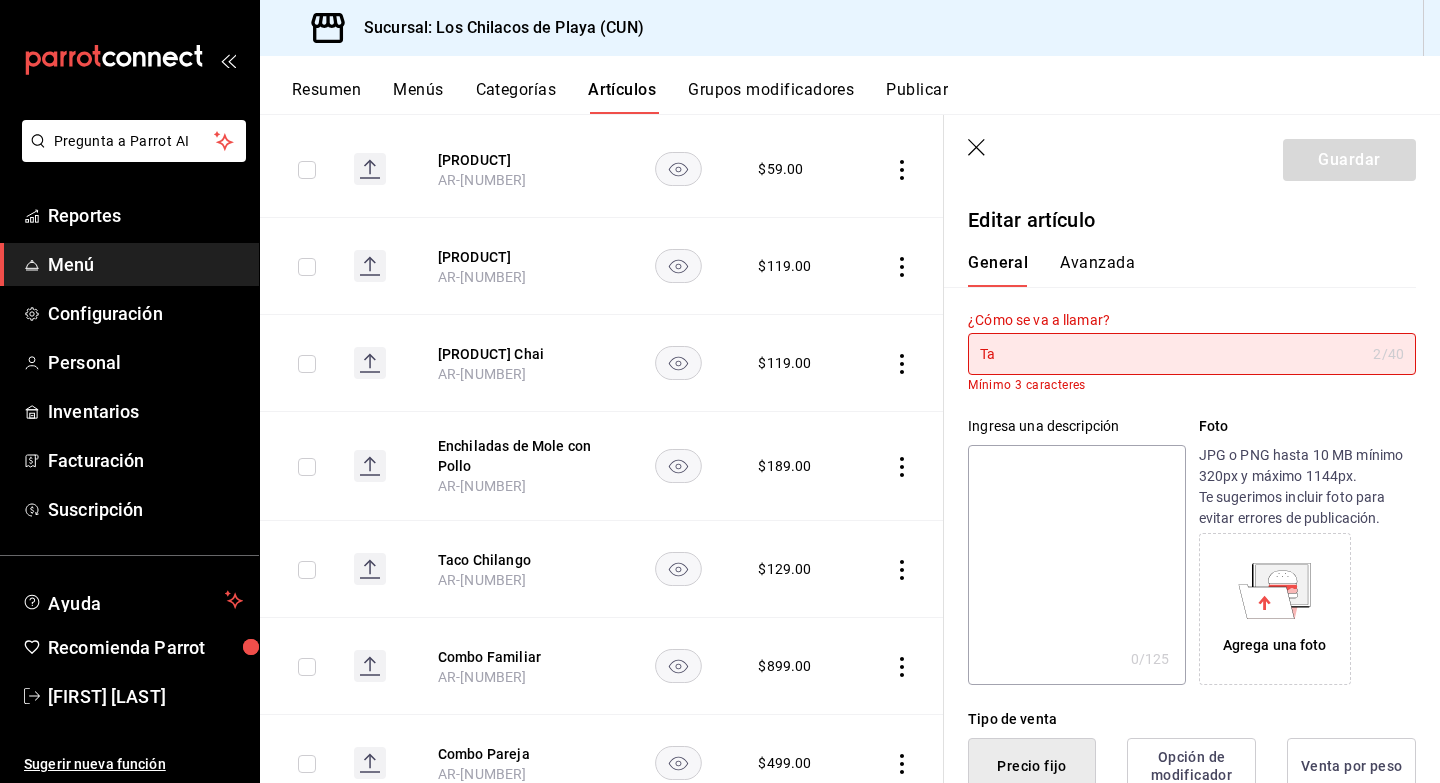 type on "T" 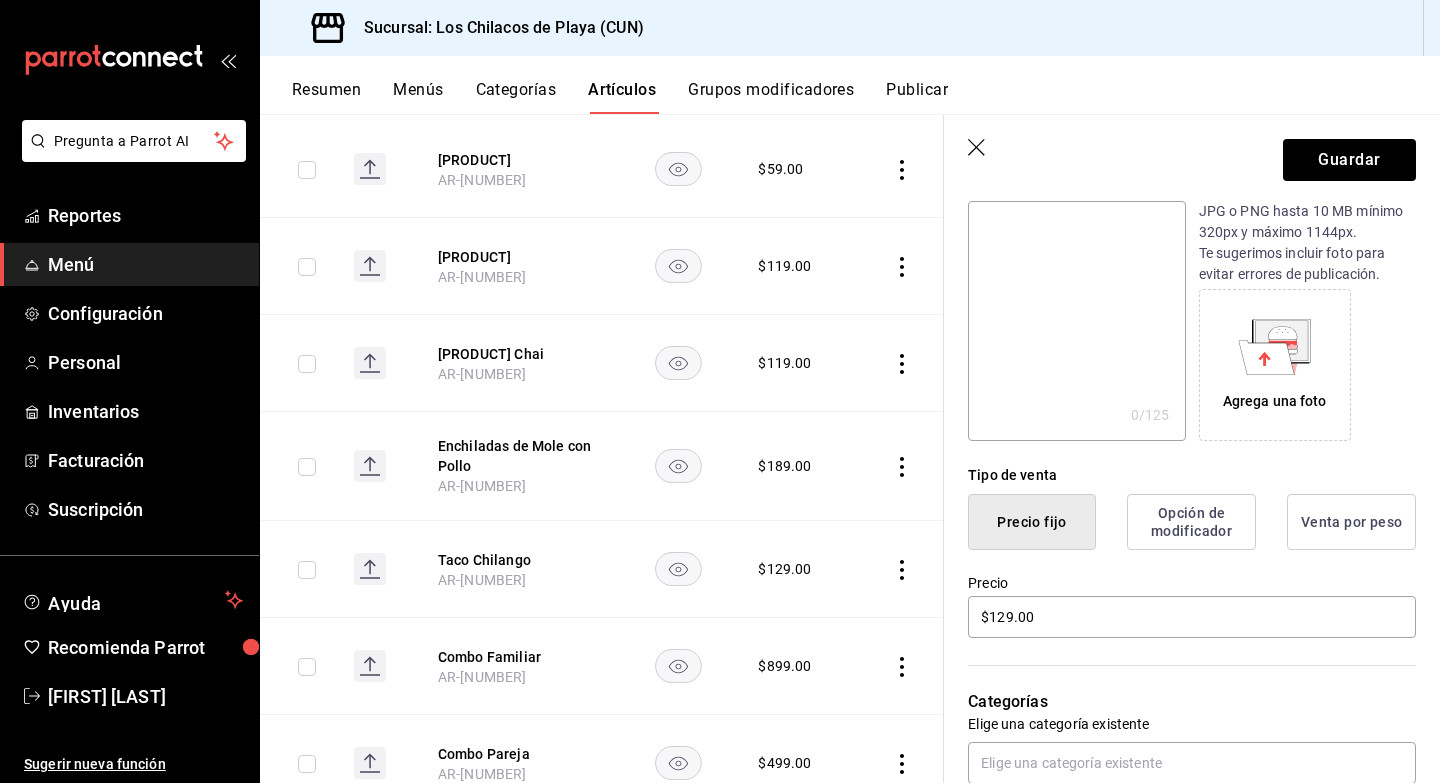 scroll, scrollTop: 327, scrollLeft: 0, axis: vertical 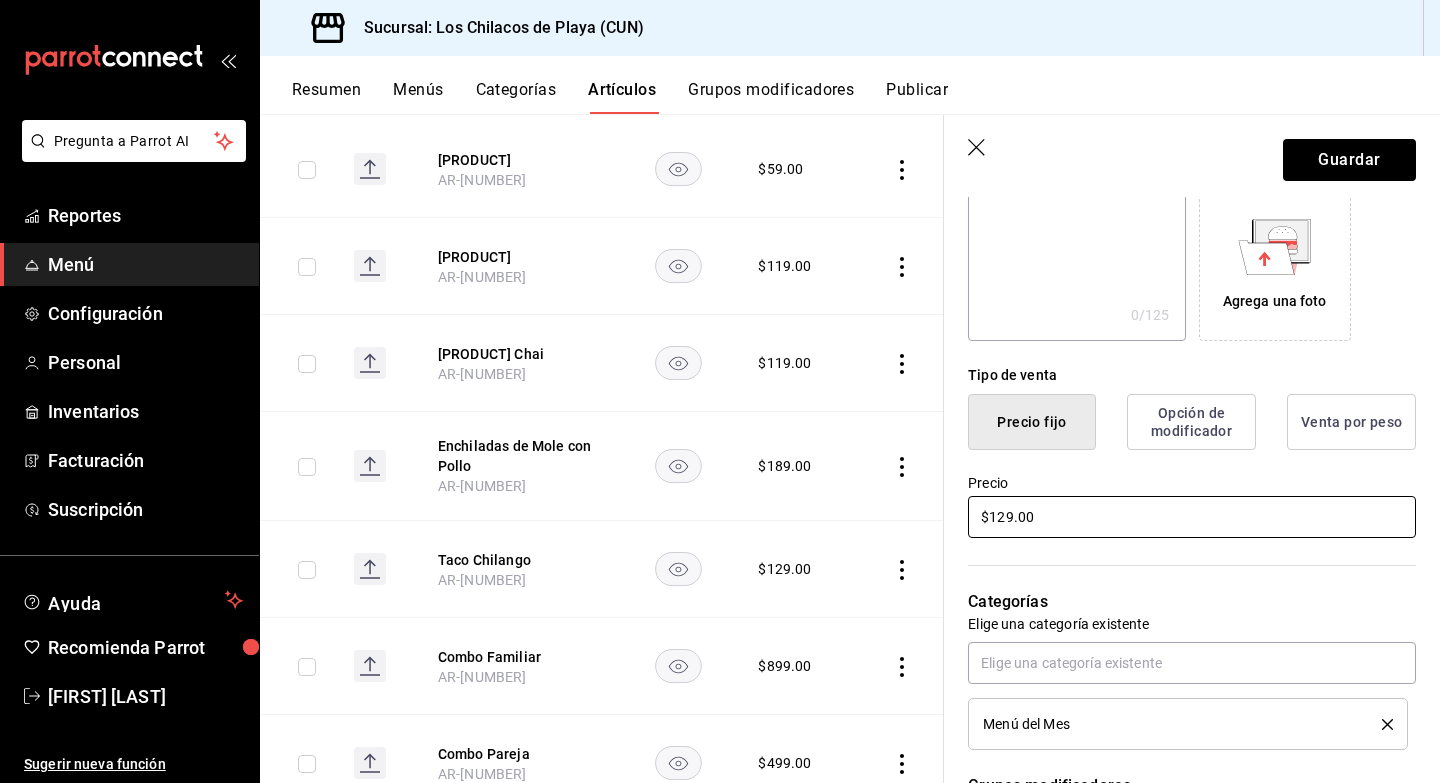 type on "Enchiladas Rojas con Arrachera" 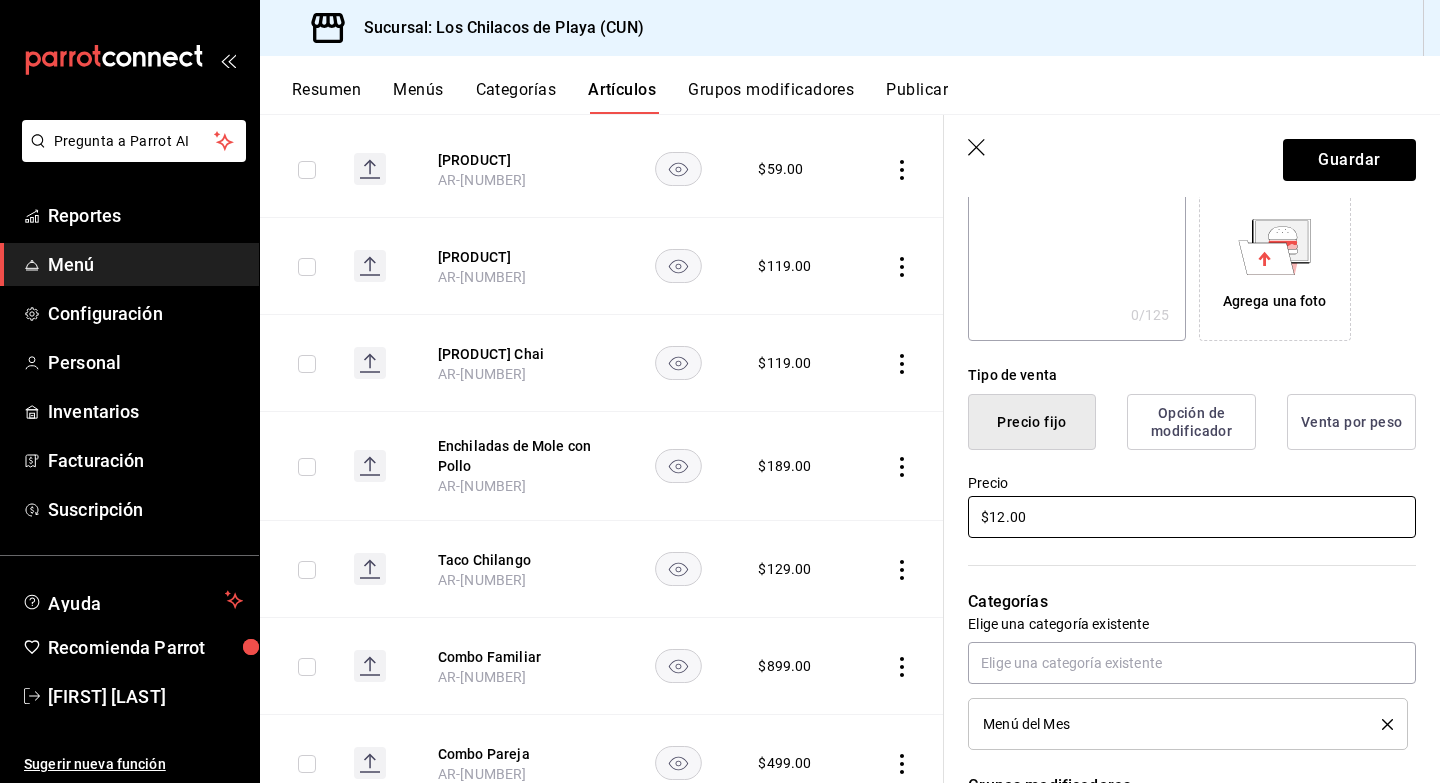 type on "$1.00" 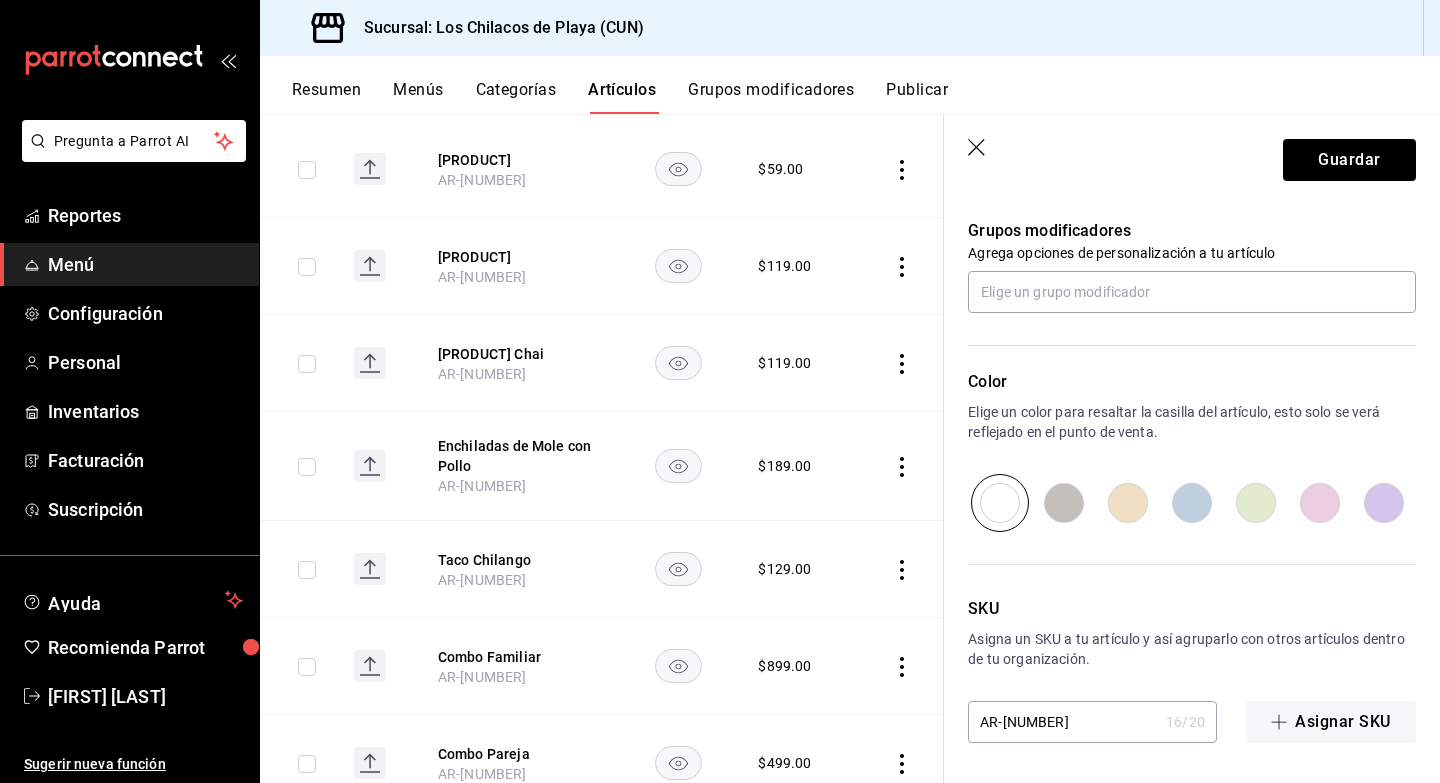 scroll, scrollTop: 0, scrollLeft: 0, axis: both 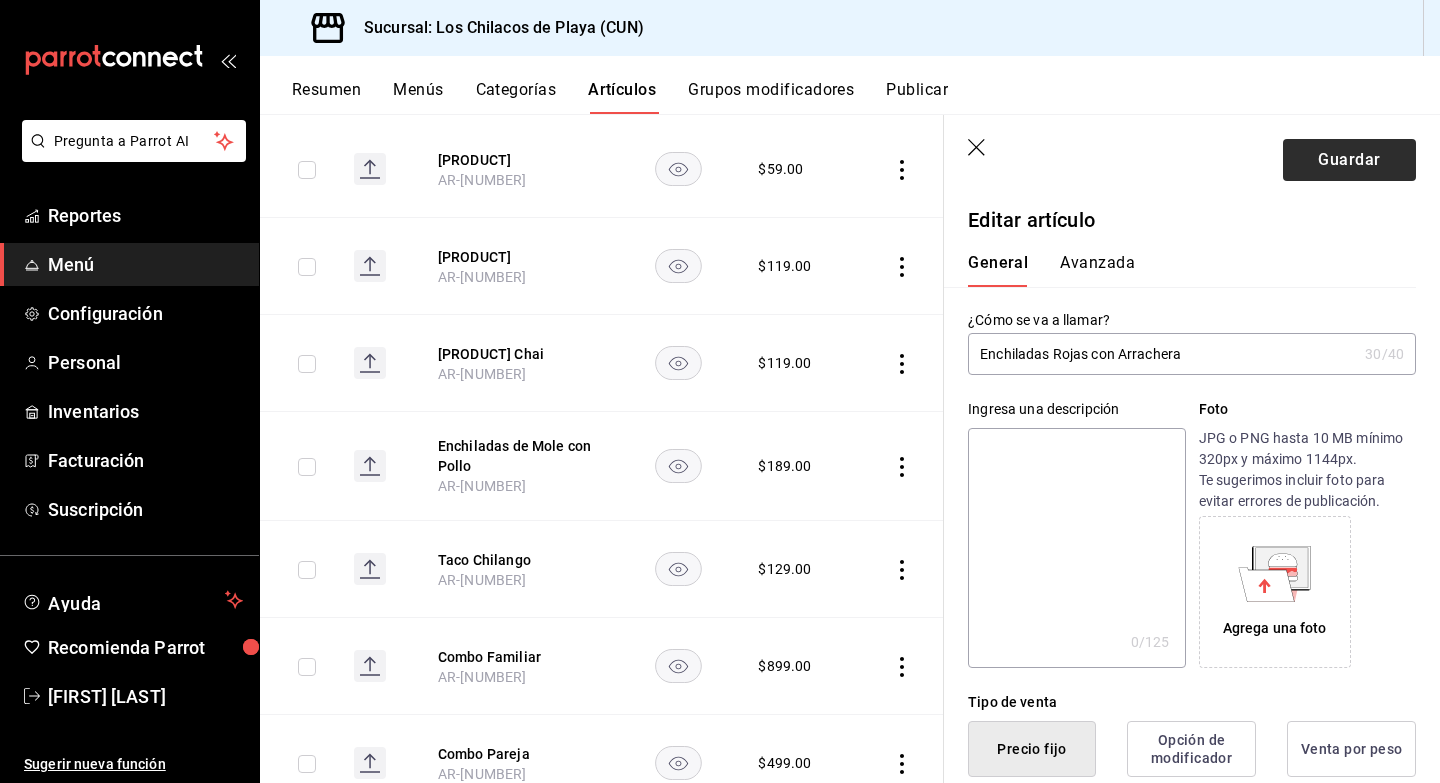 type on "$159.00" 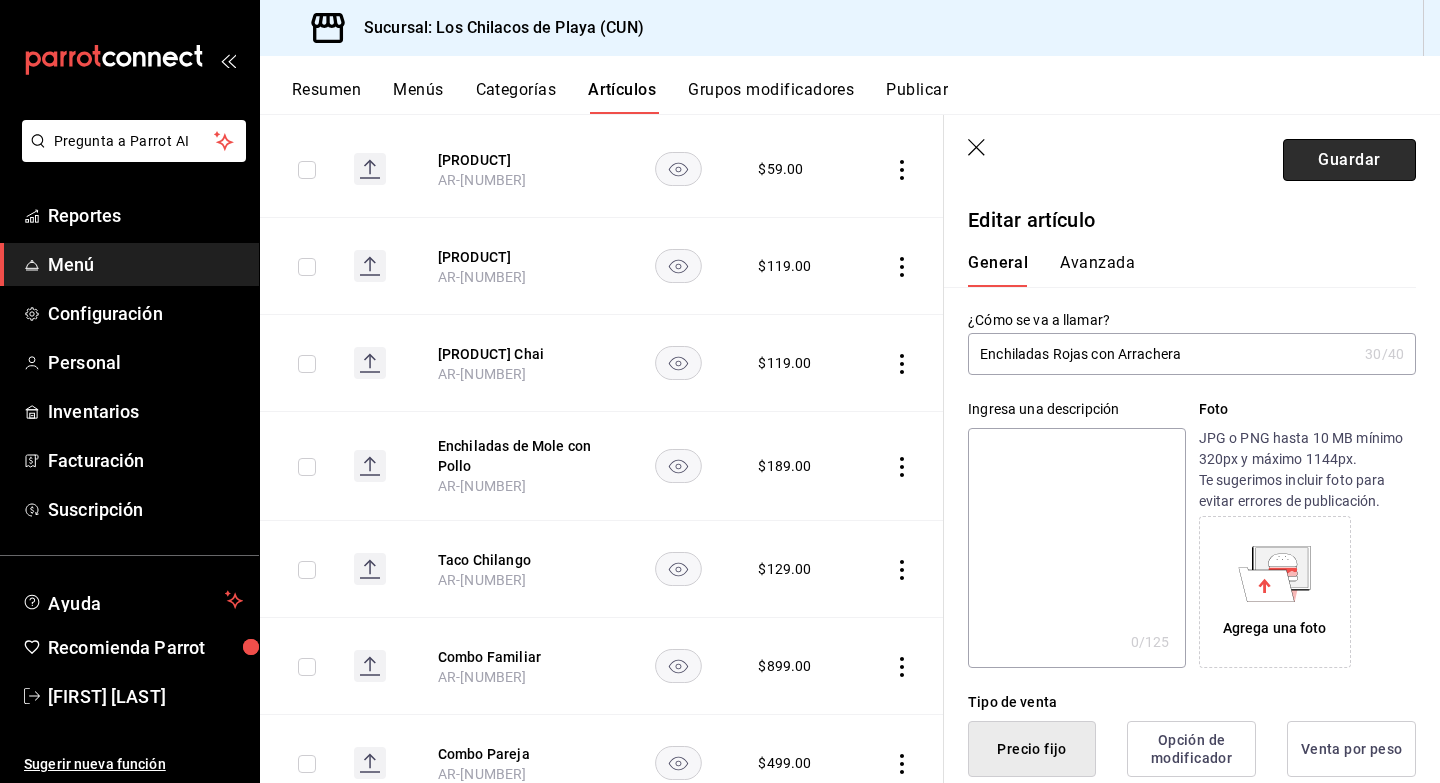 click on "Guardar" at bounding box center [1349, 160] 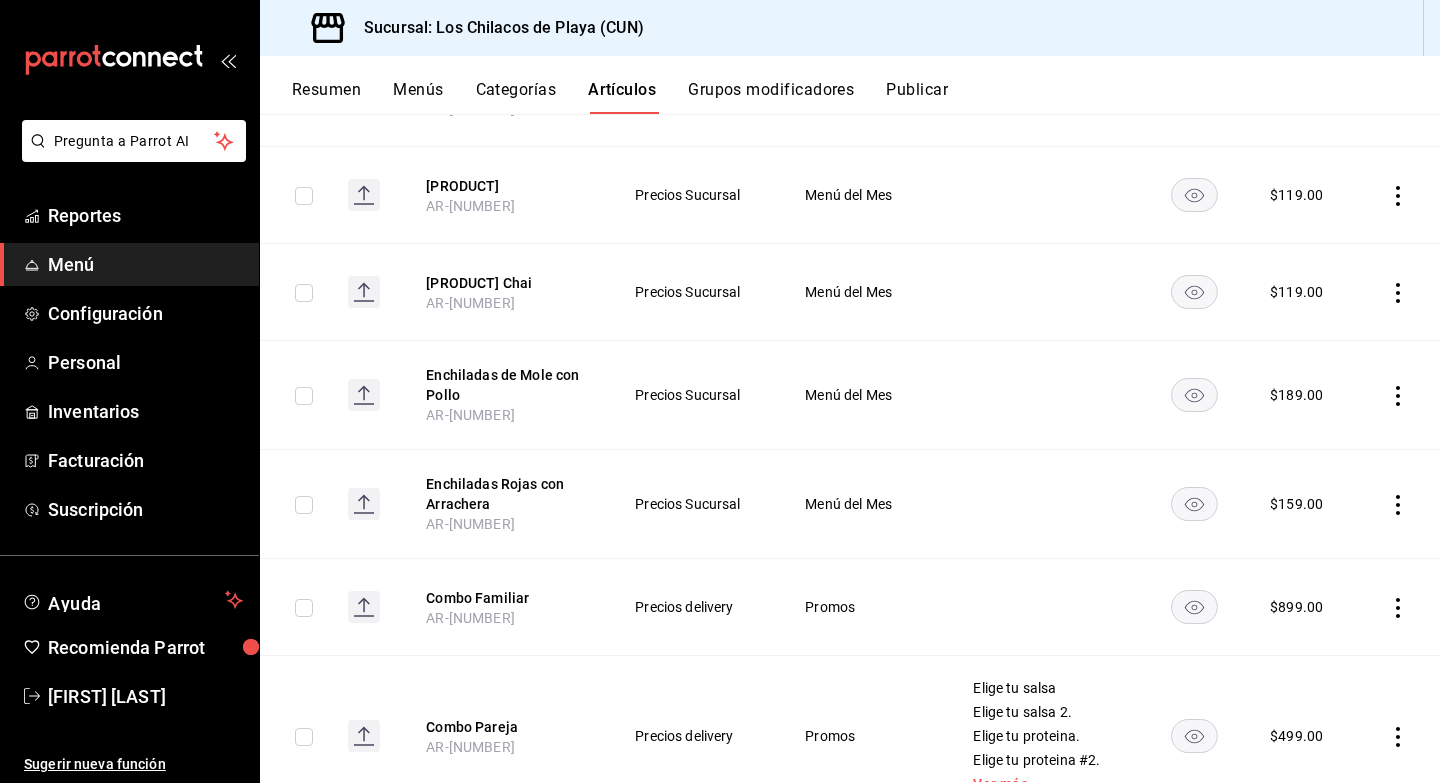 scroll, scrollTop: 269, scrollLeft: 0, axis: vertical 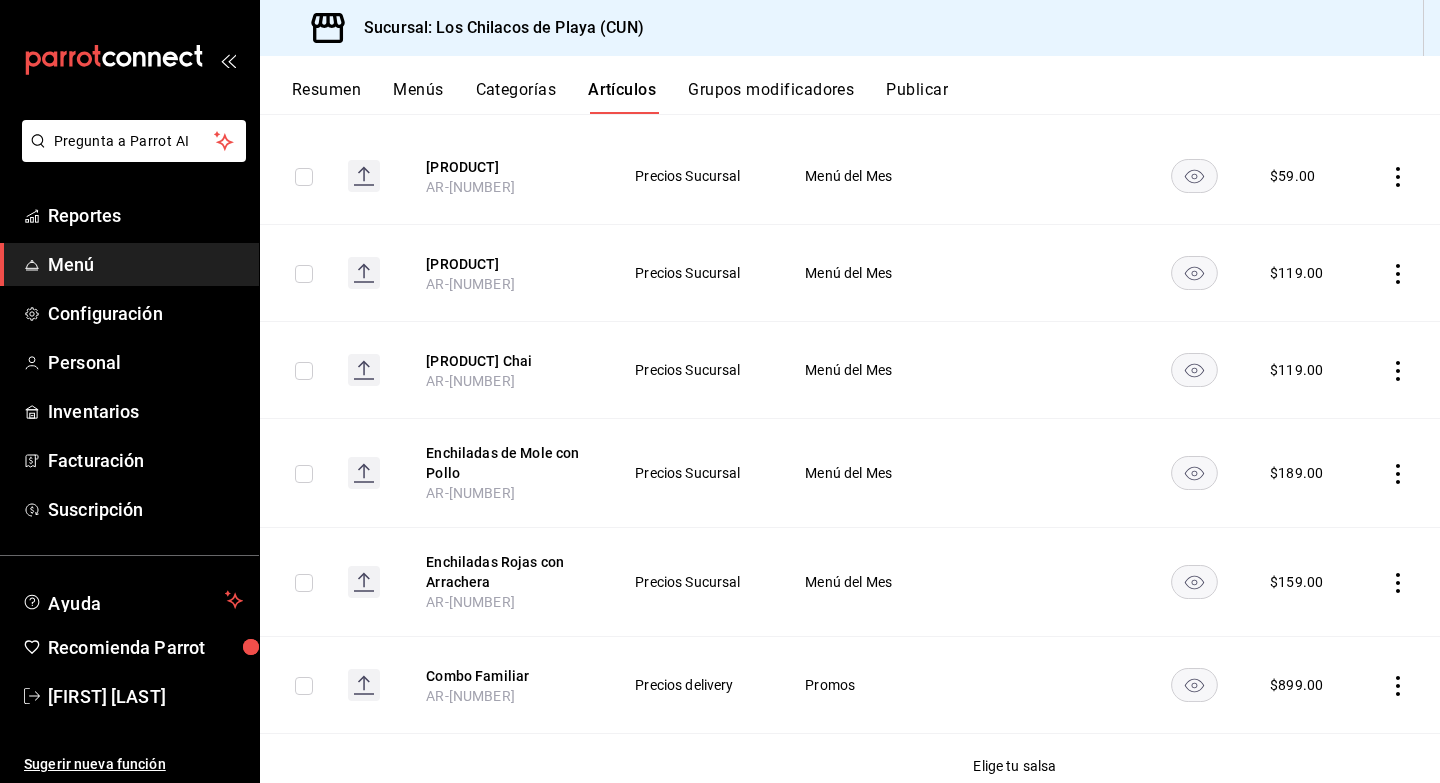 click on "Resumen" at bounding box center [326, 97] 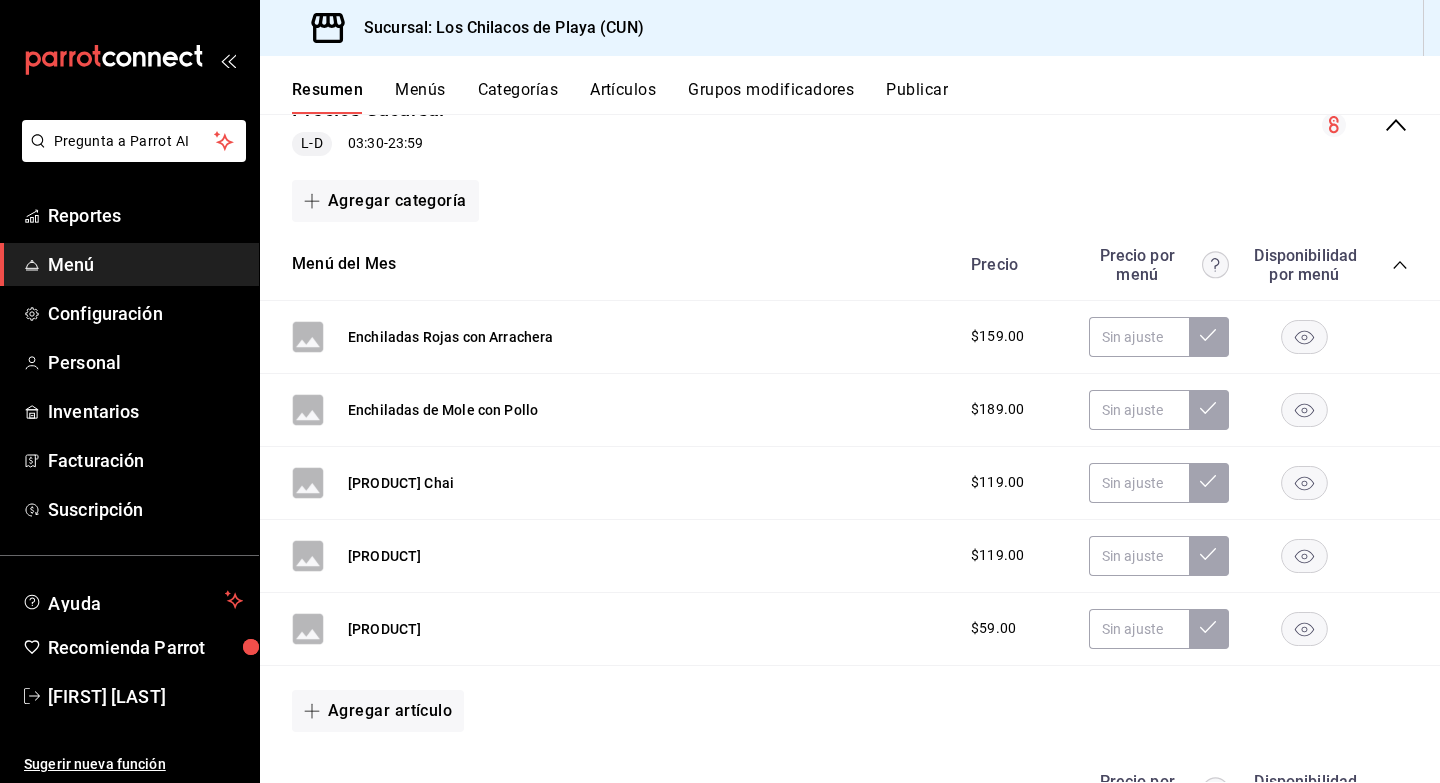 scroll, scrollTop: 234, scrollLeft: 0, axis: vertical 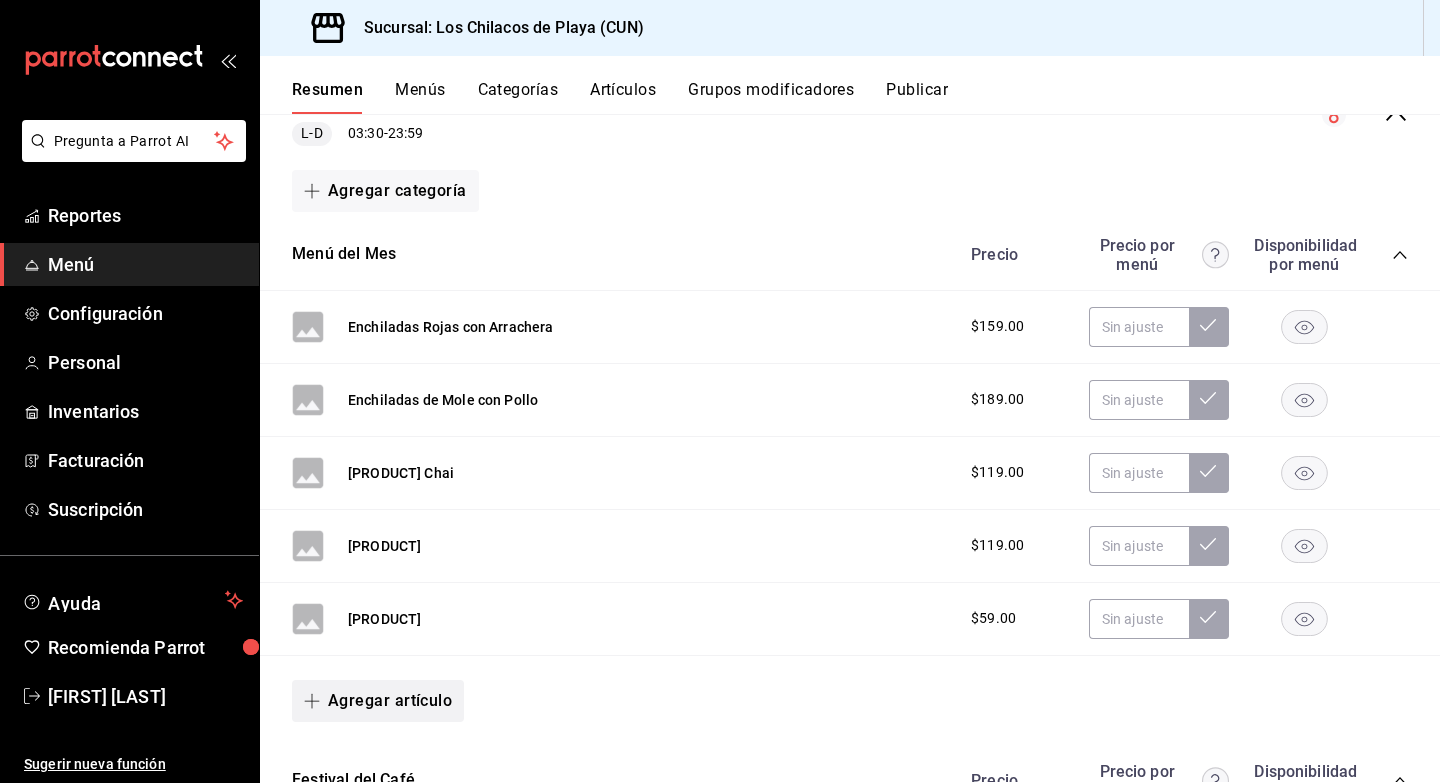 click on "Agregar artículo" at bounding box center [378, 701] 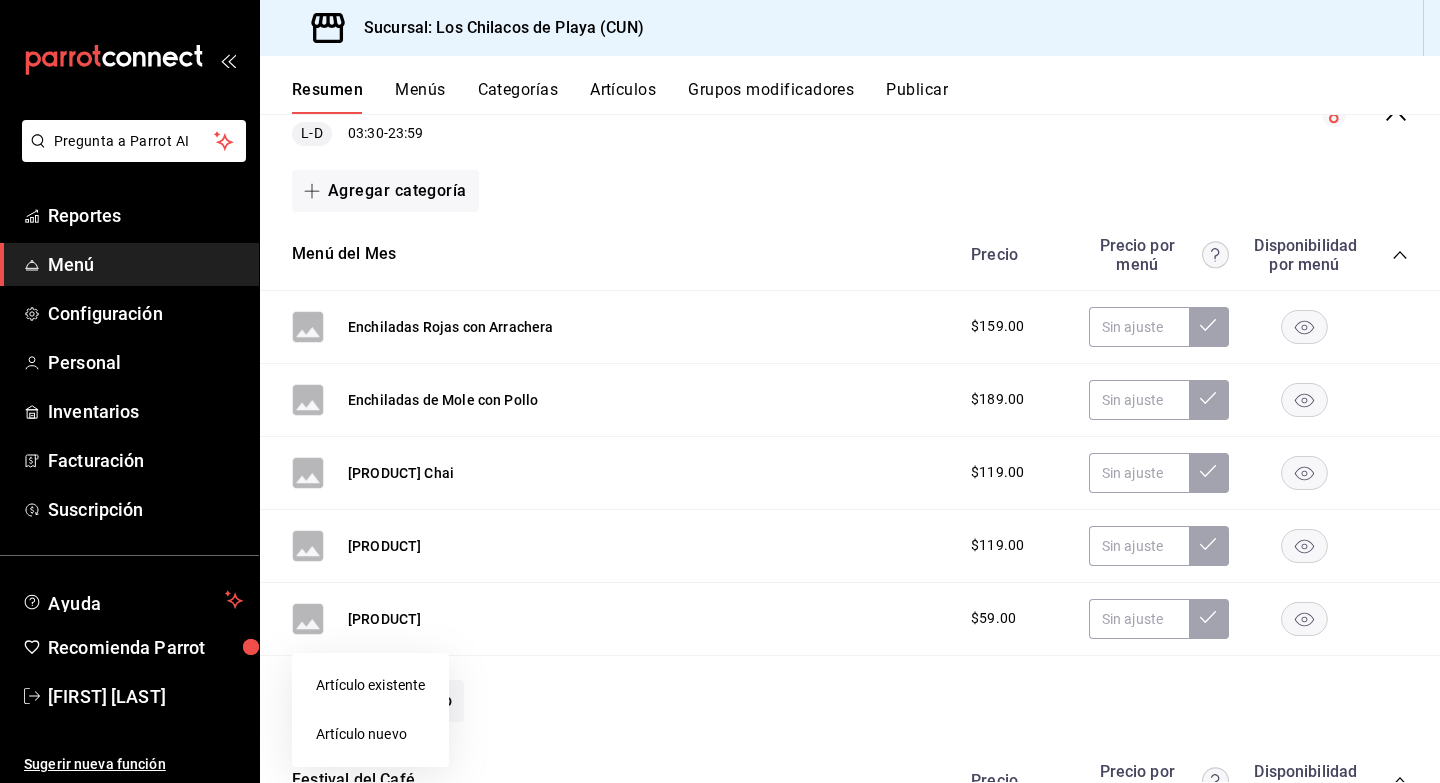 click on "Artículo nuevo" at bounding box center [370, 734] 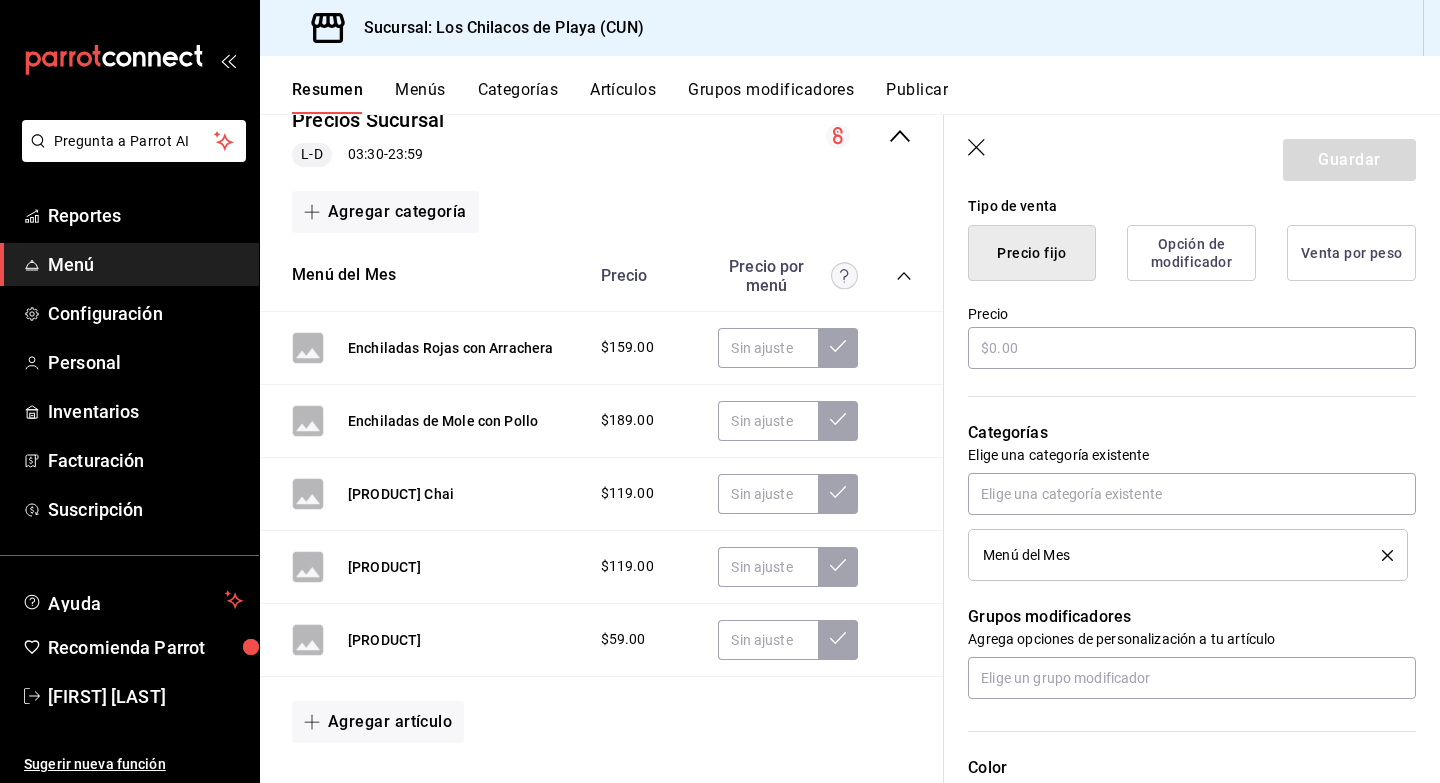scroll, scrollTop: 492, scrollLeft: 0, axis: vertical 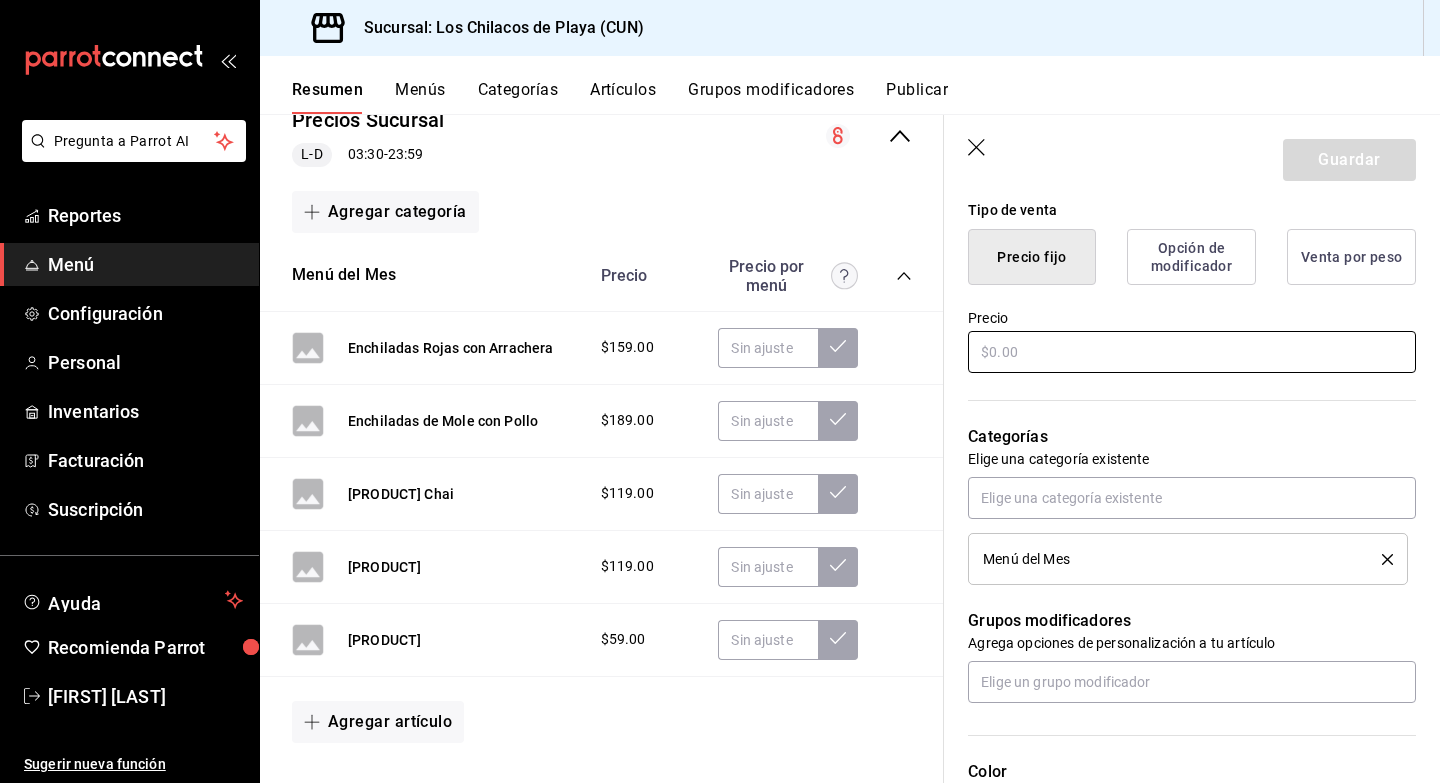 type on "[PRODUCT]" 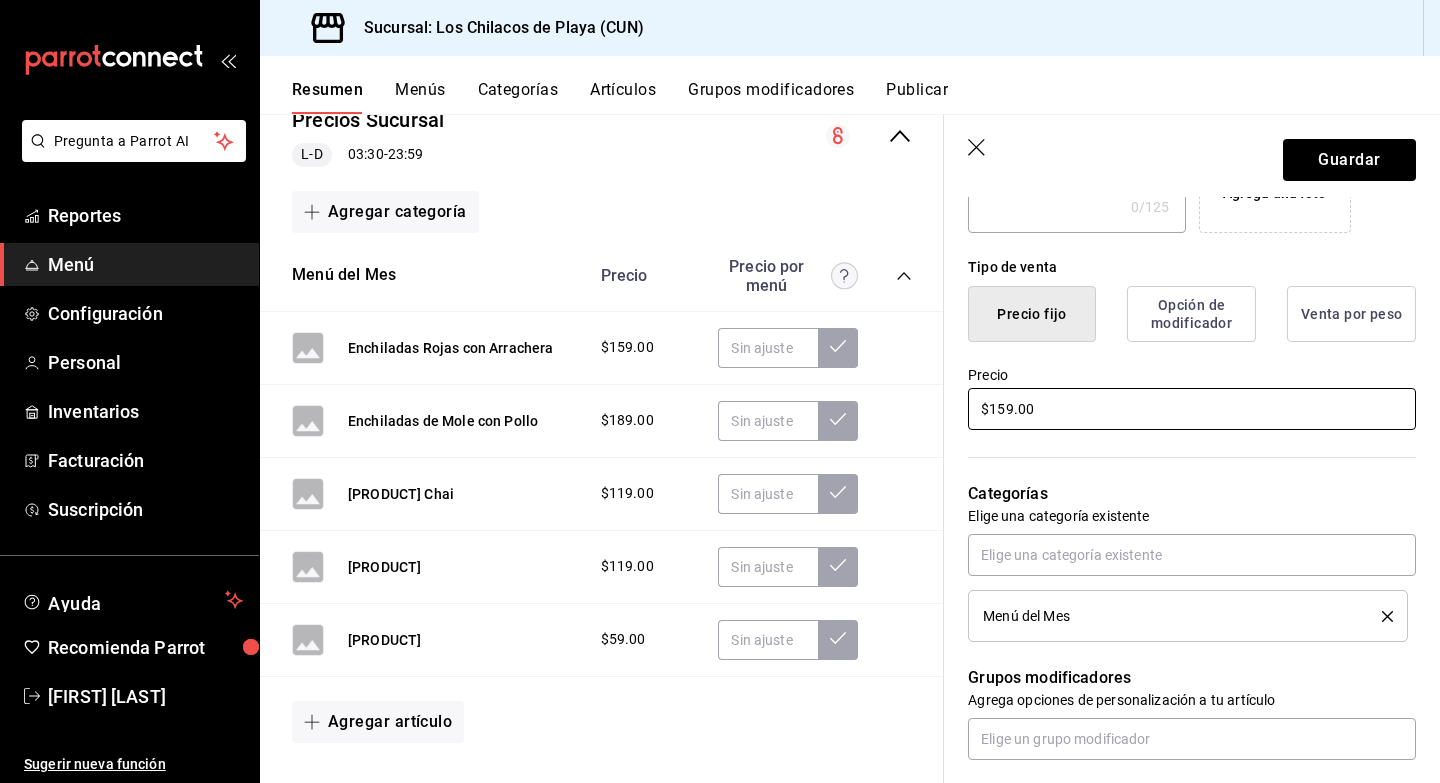 scroll, scrollTop: 342, scrollLeft: 0, axis: vertical 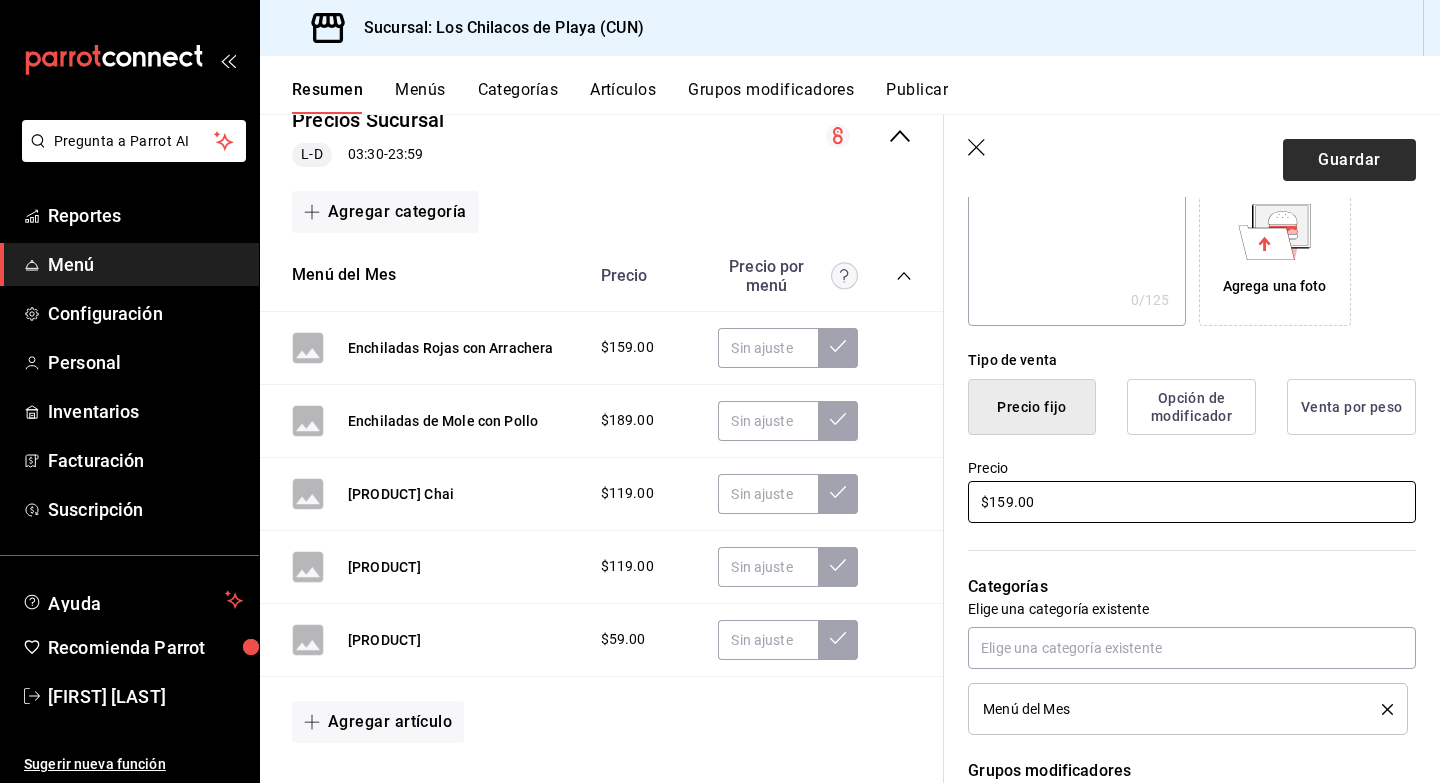 type on "$159.00" 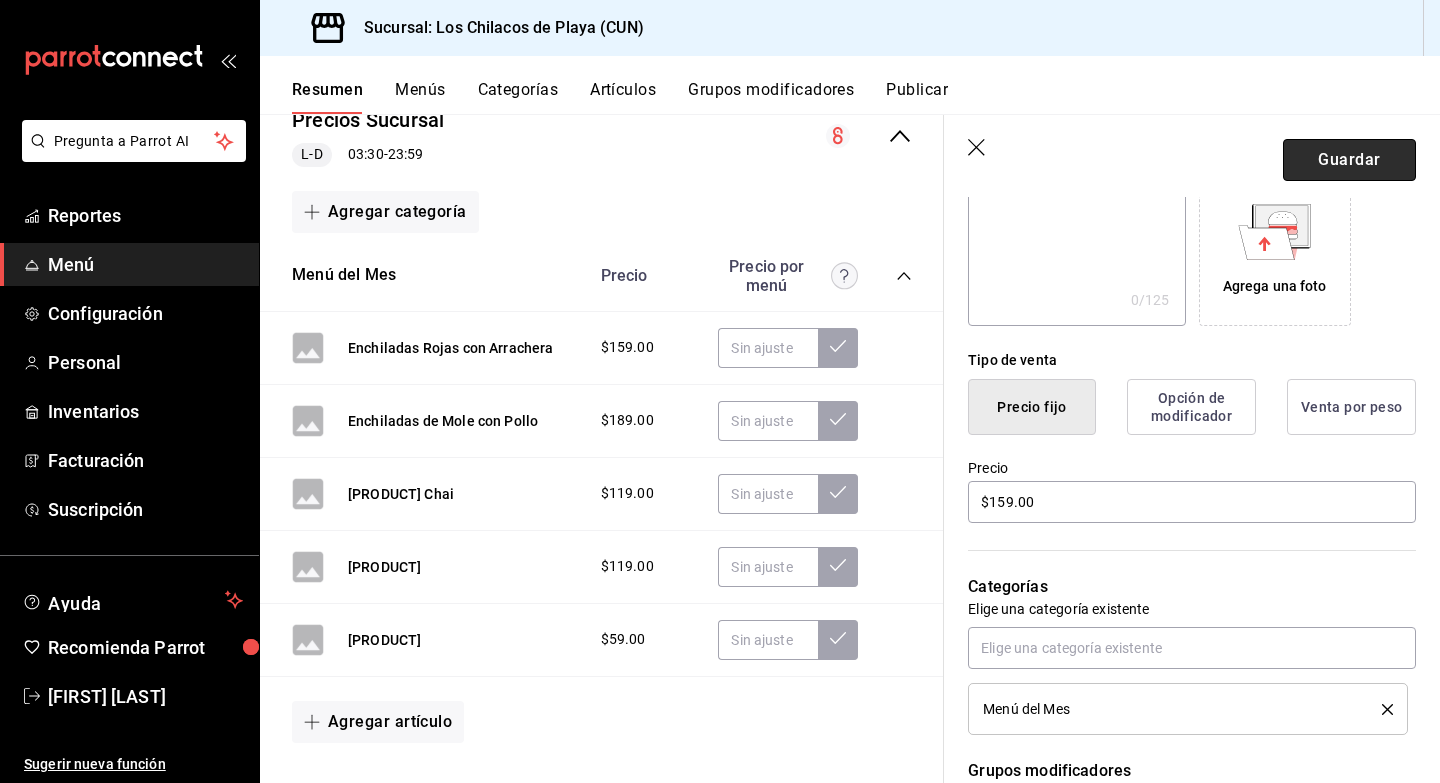 click on "Guardar" at bounding box center (1349, 160) 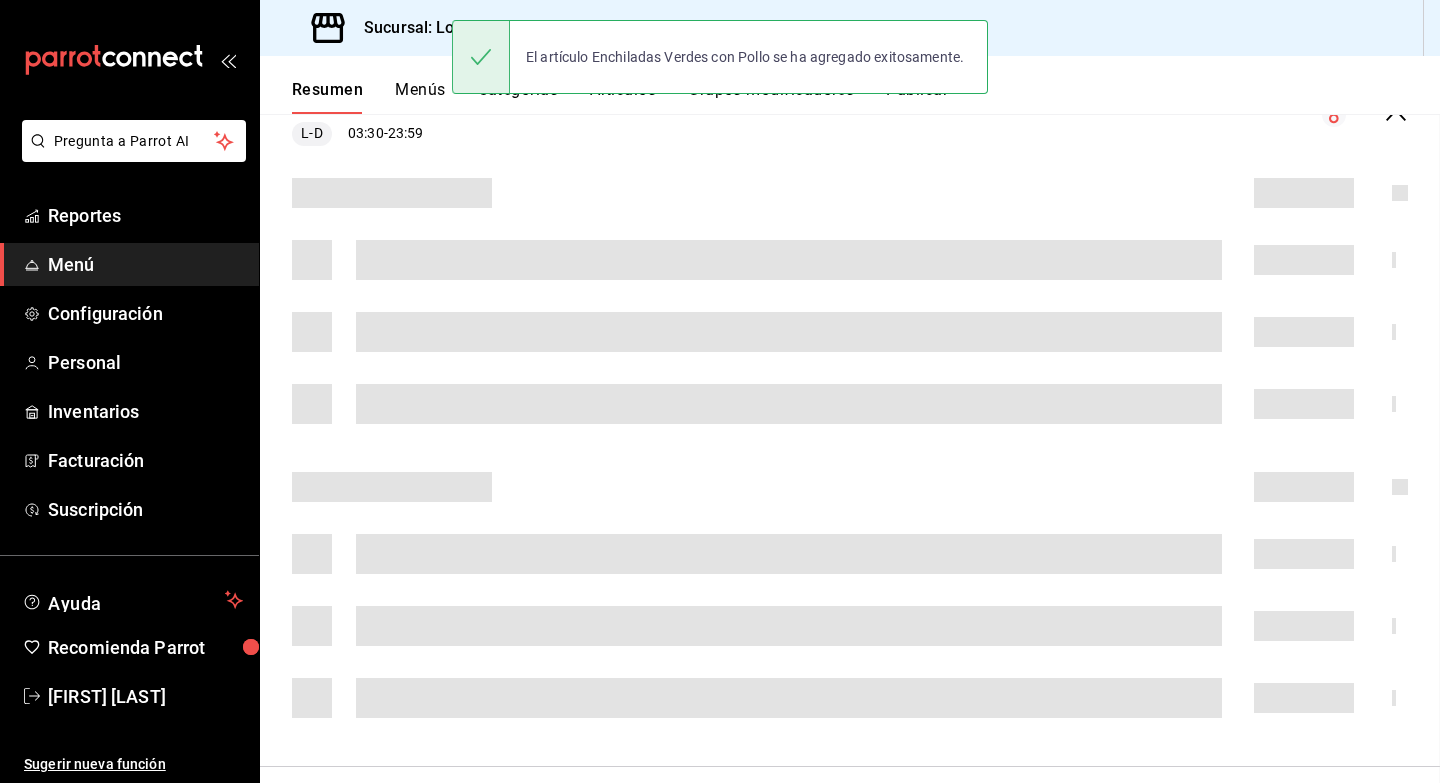 scroll, scrollTop: 0, scrollLeft: 0, axis: both 